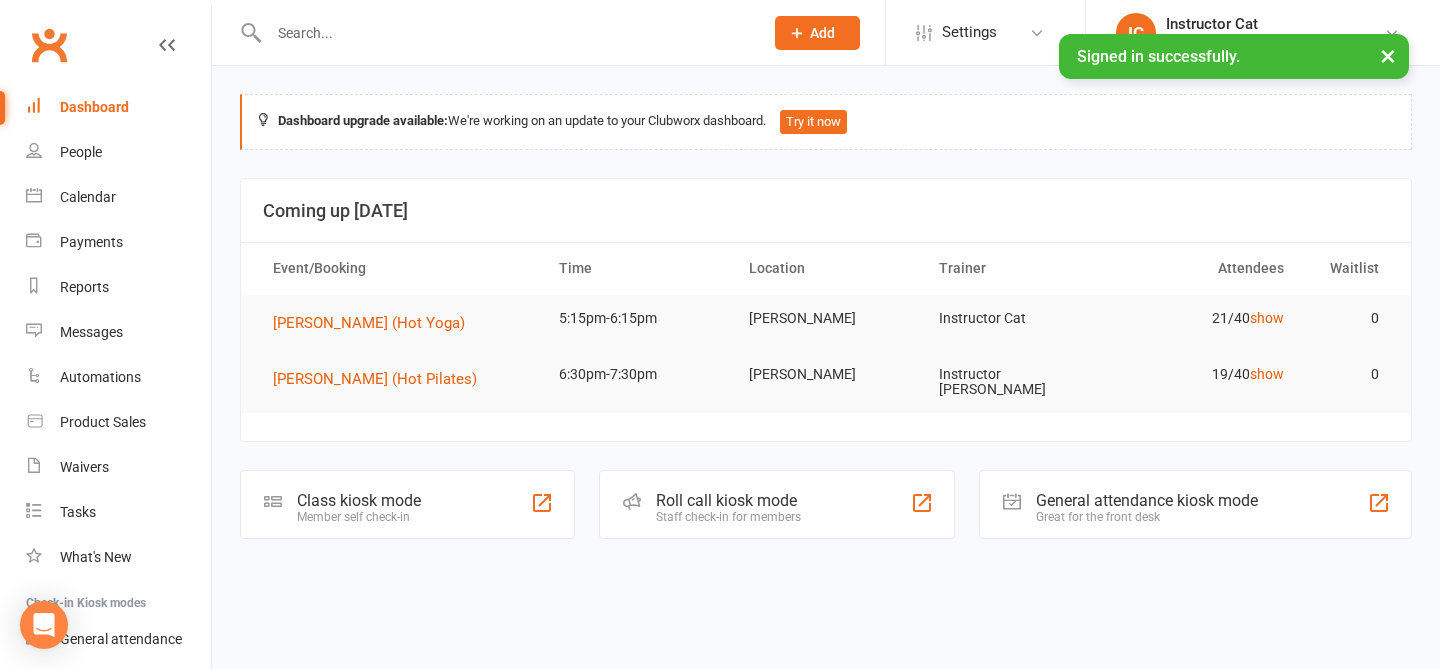 scroll, scrollTop: 0, scrollLeft: 0, axis: both 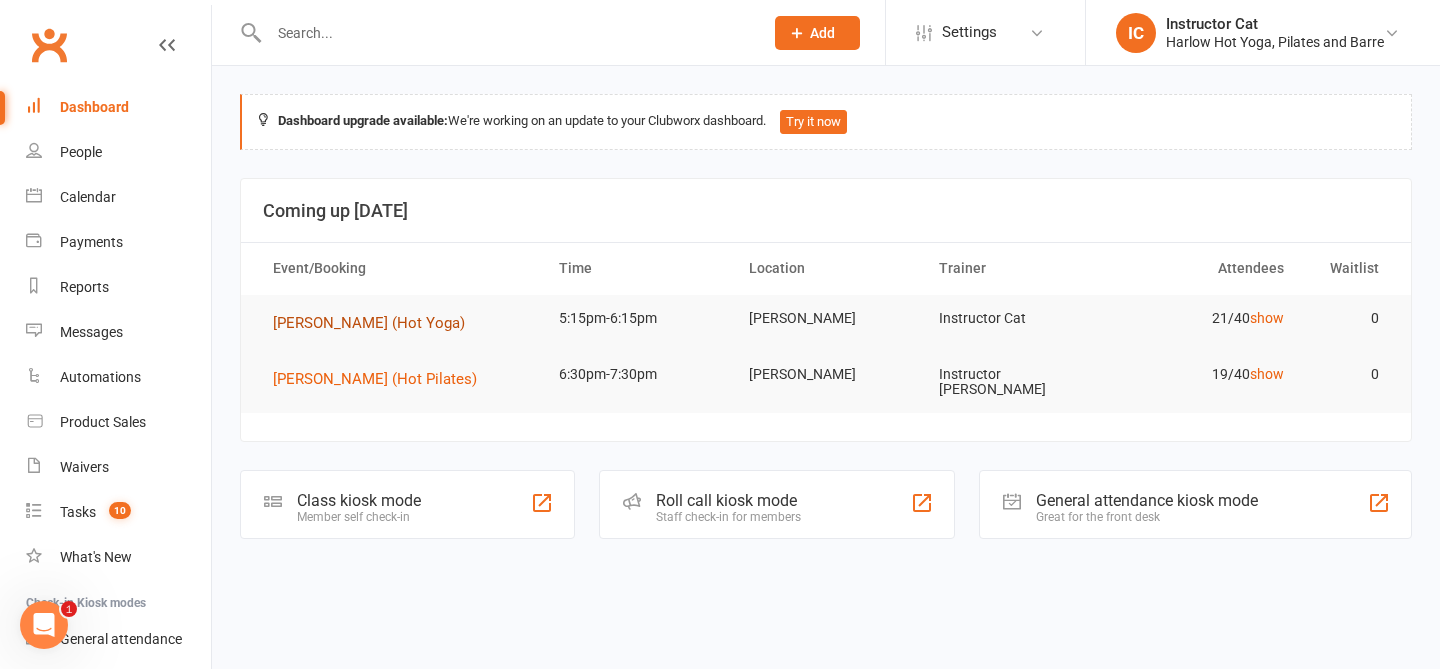 click on "[PERSON_NAME] (Hot Yoga)" at bounding box center [369, 323] 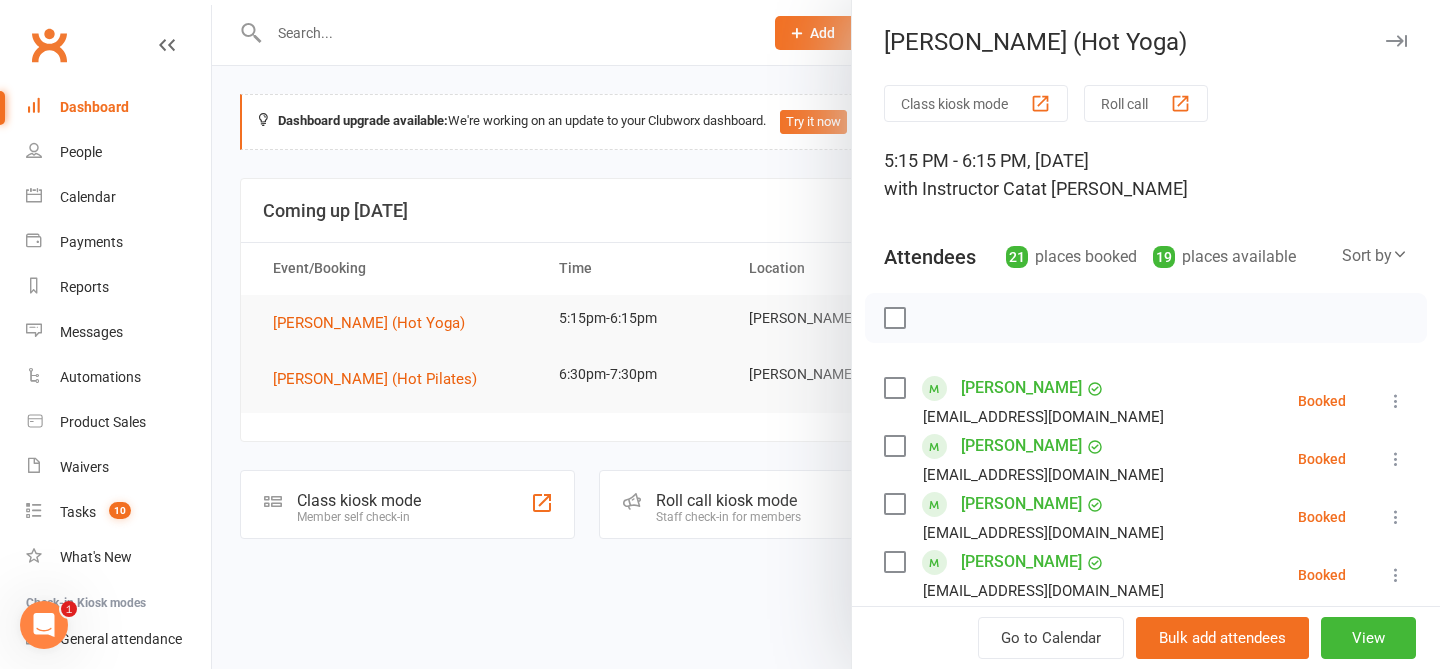 click on "Roll call" at bounding box center (1146, 103) 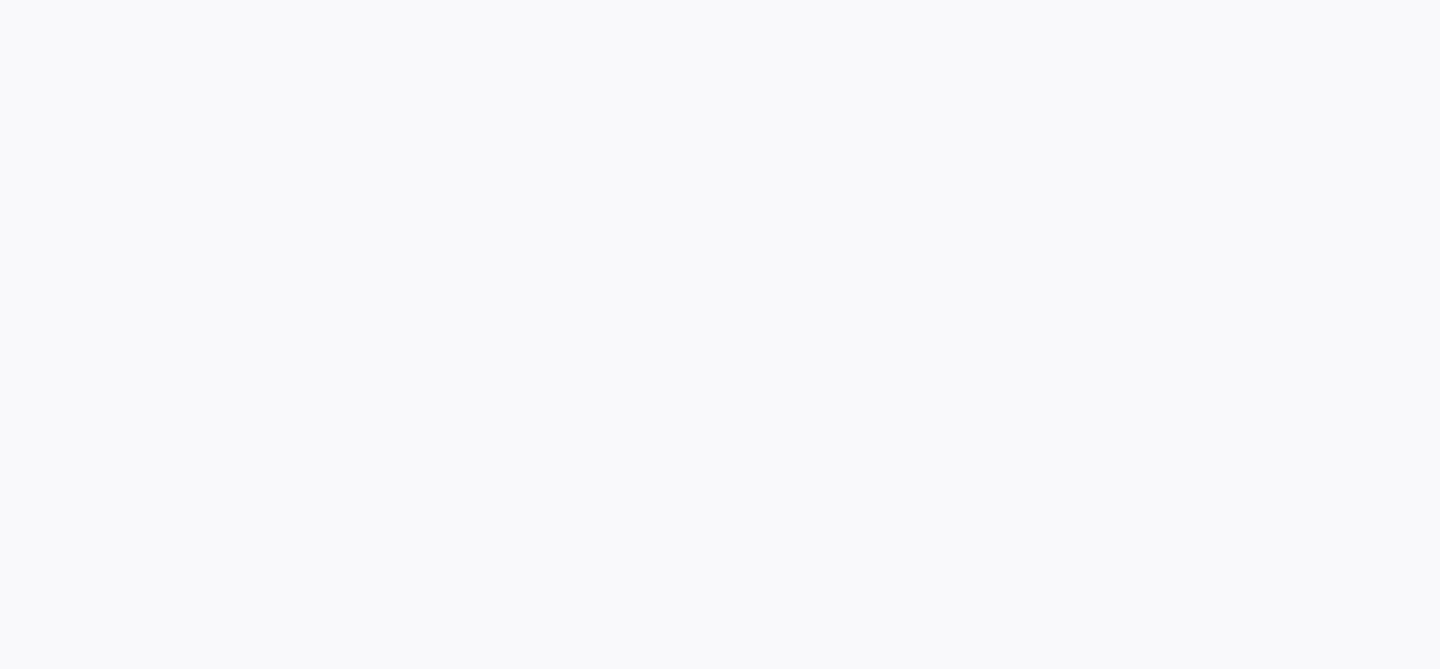 scroll, scrollTop: 0, scrollLeft: 0, axis: both 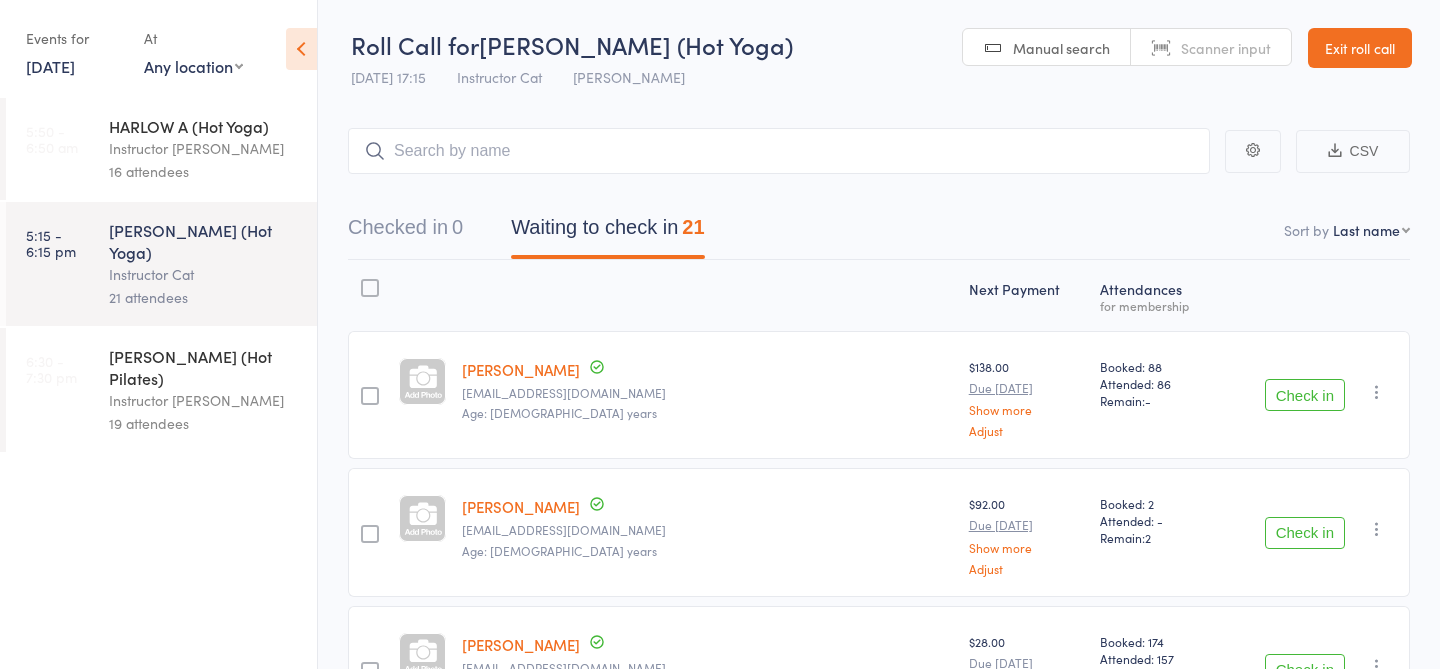 click at bounding box center (779, 151) 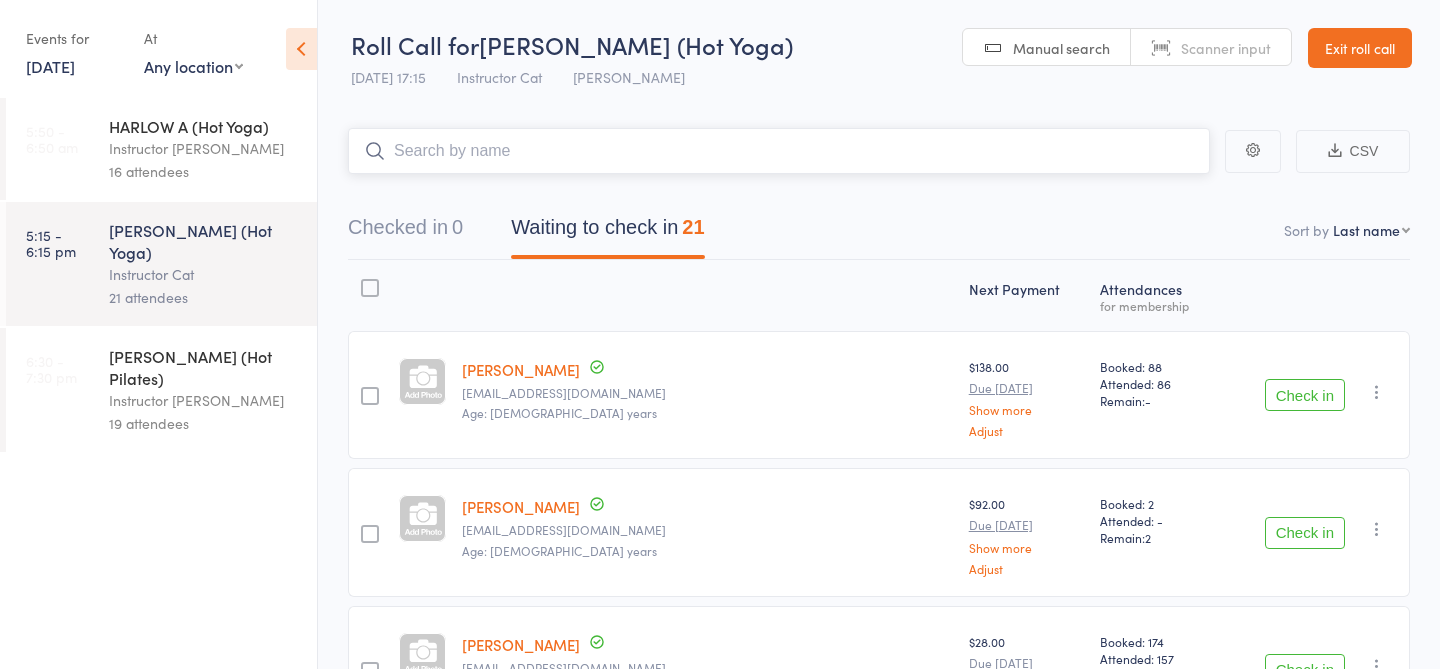 click at bounding box center (779, 151) 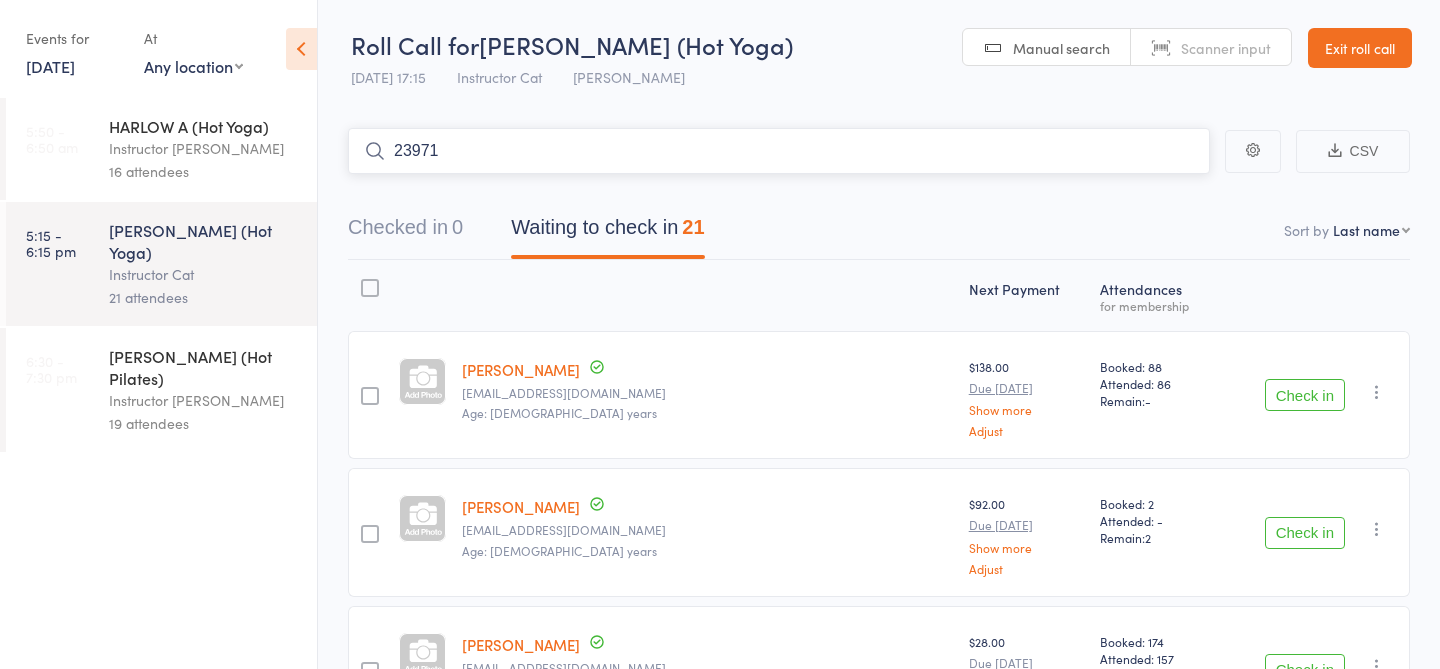 type on "23971" 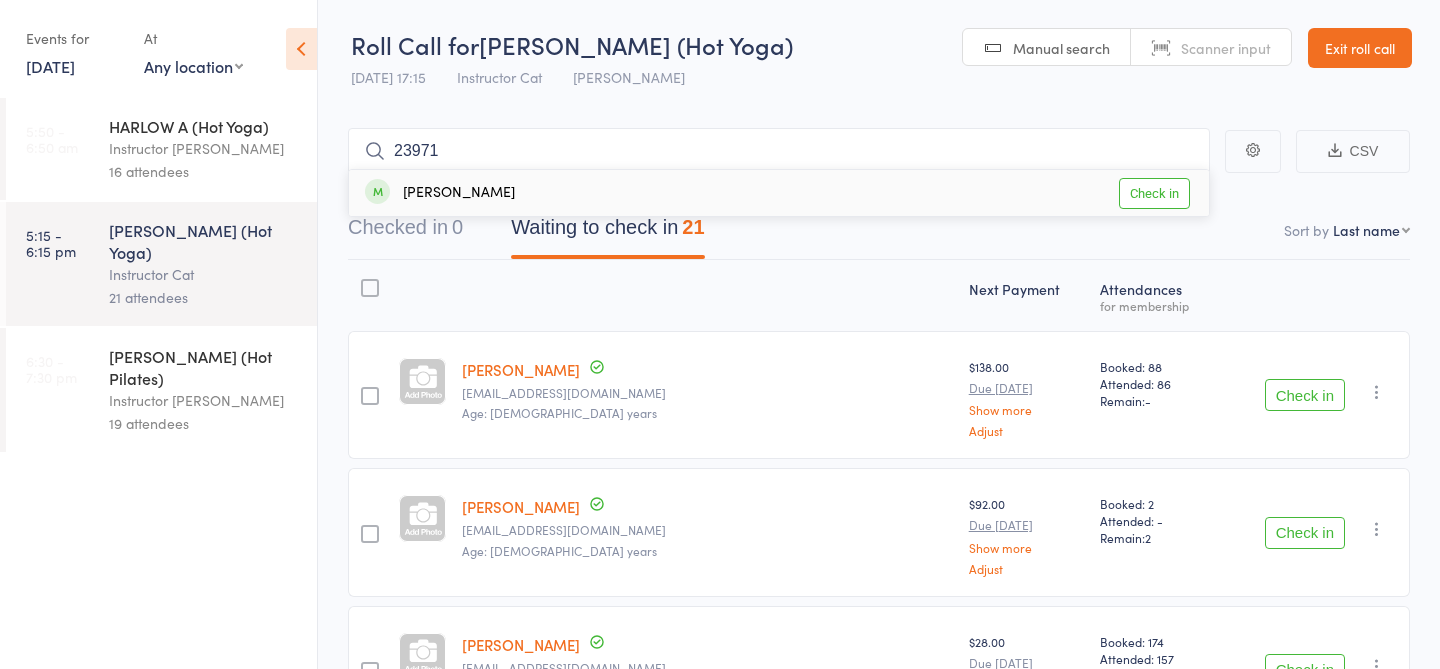 click on "Check in" at bounding box center (1154, 193) 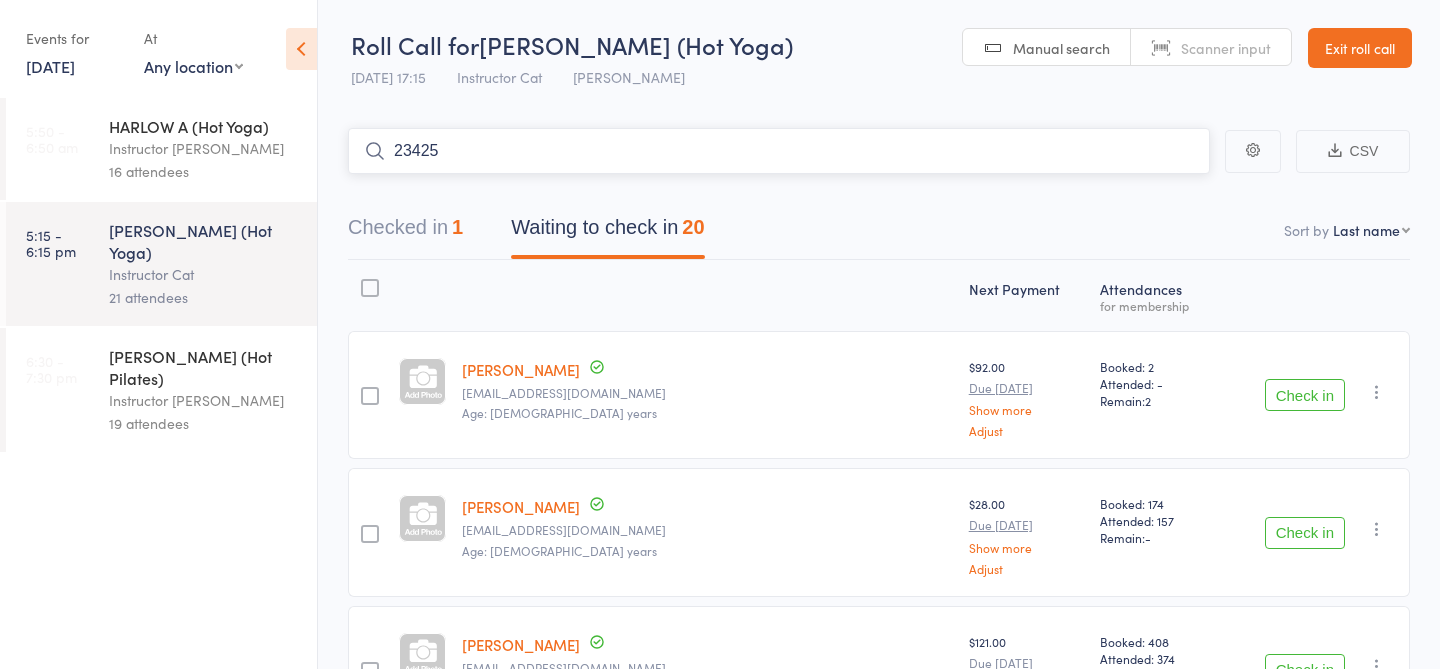type on "23425" 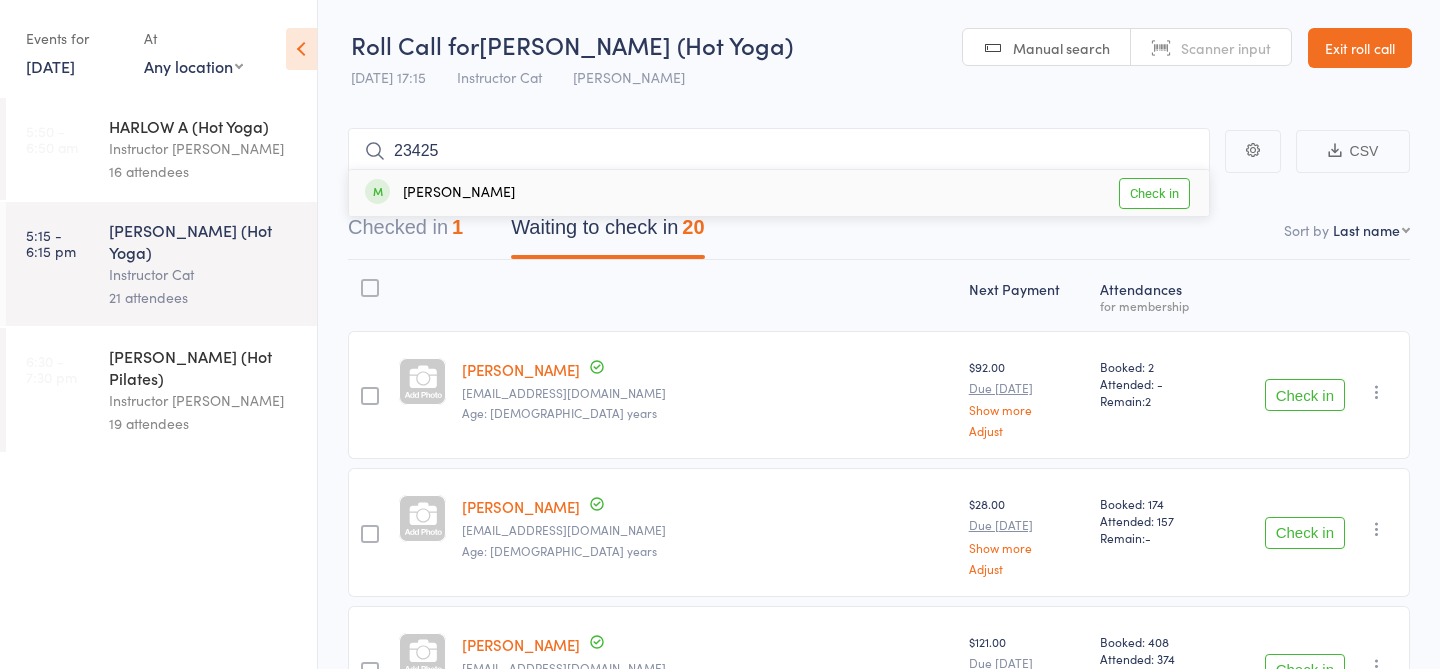click on "Check in" at bounding box center (1154, 193) 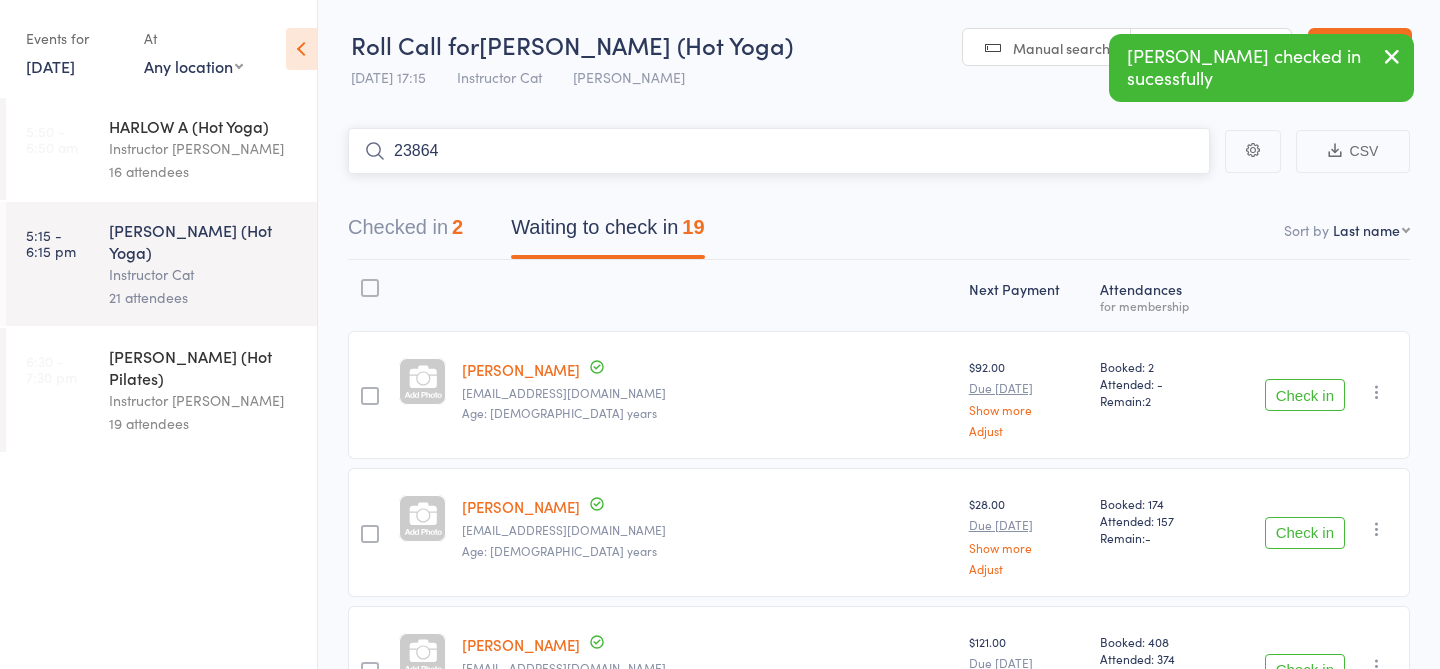type on "23864" 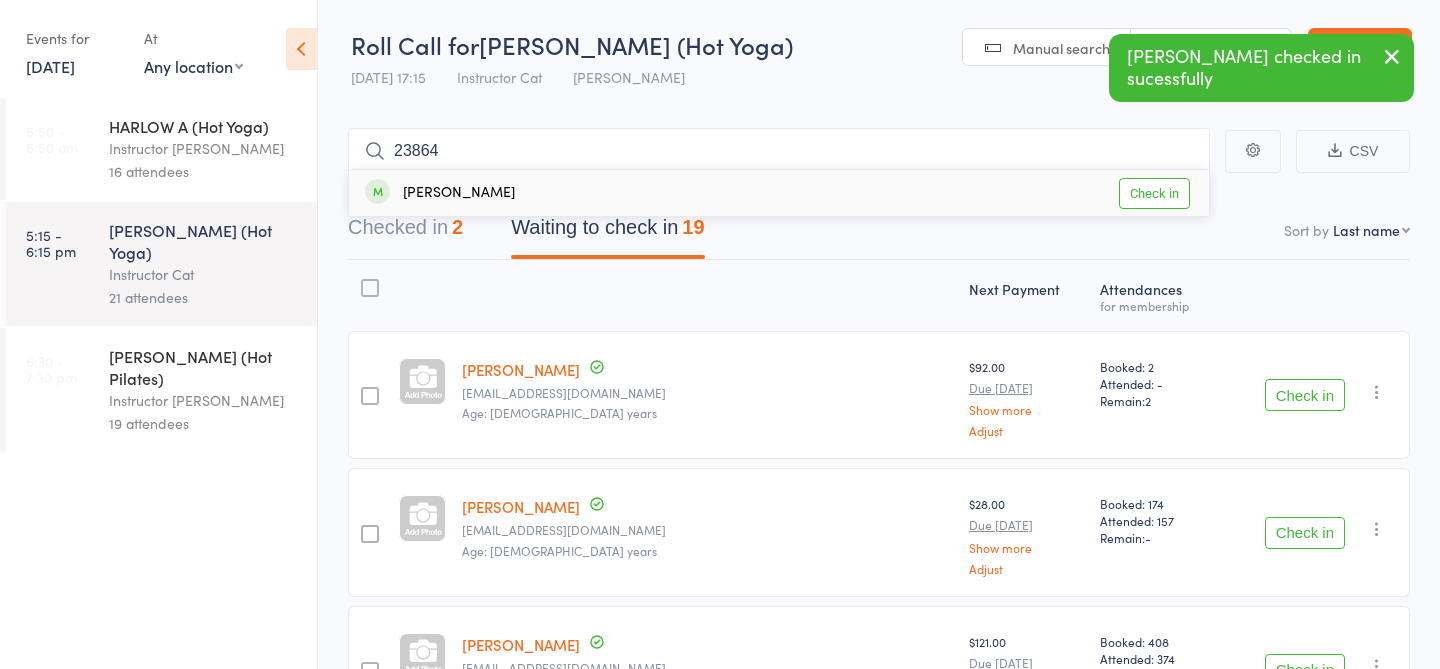 click on "Check in" at bounding box center [1154, 193] 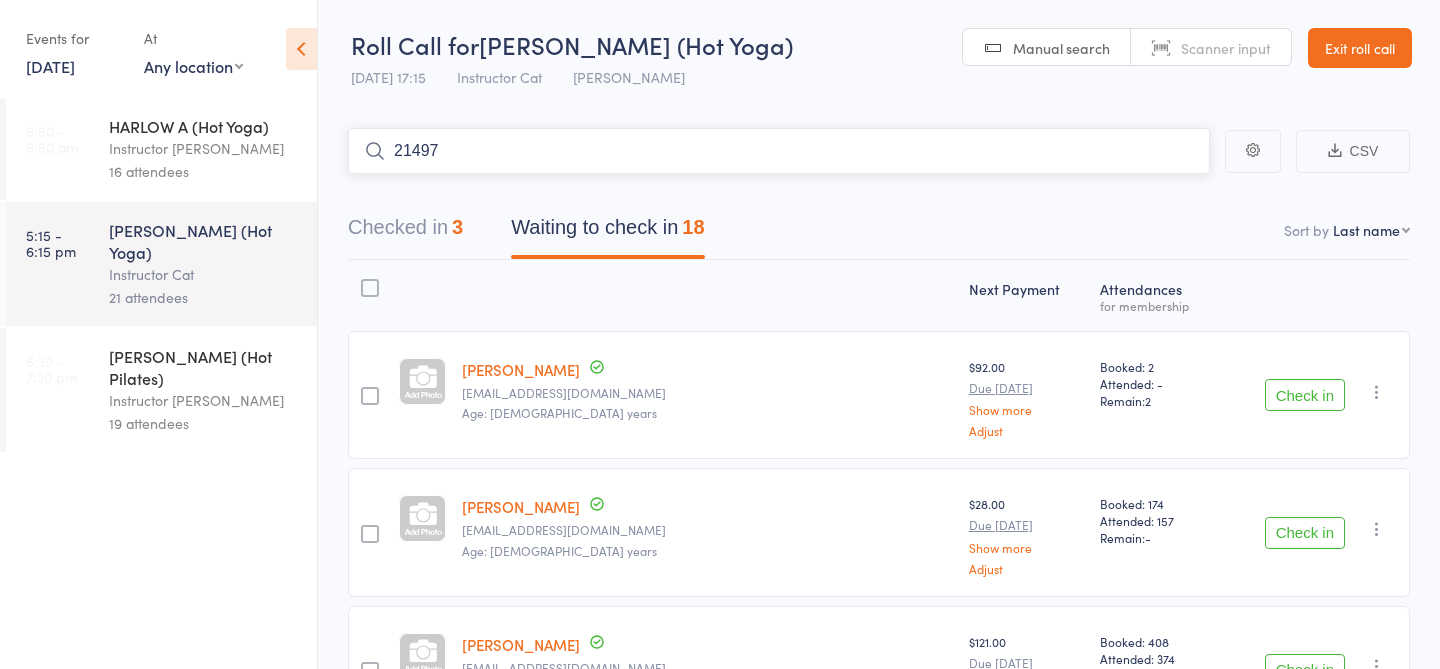type on "21497" 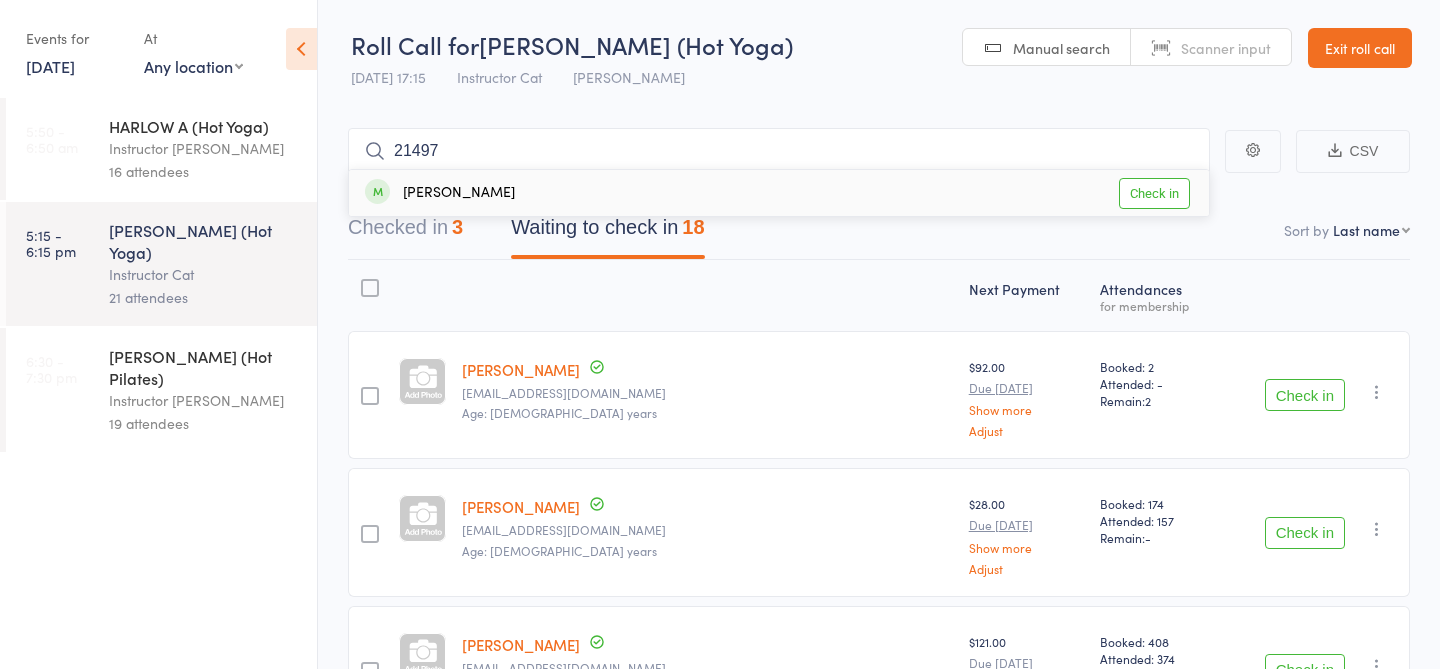 click on "Check in" at bounding box center [1154, 193] 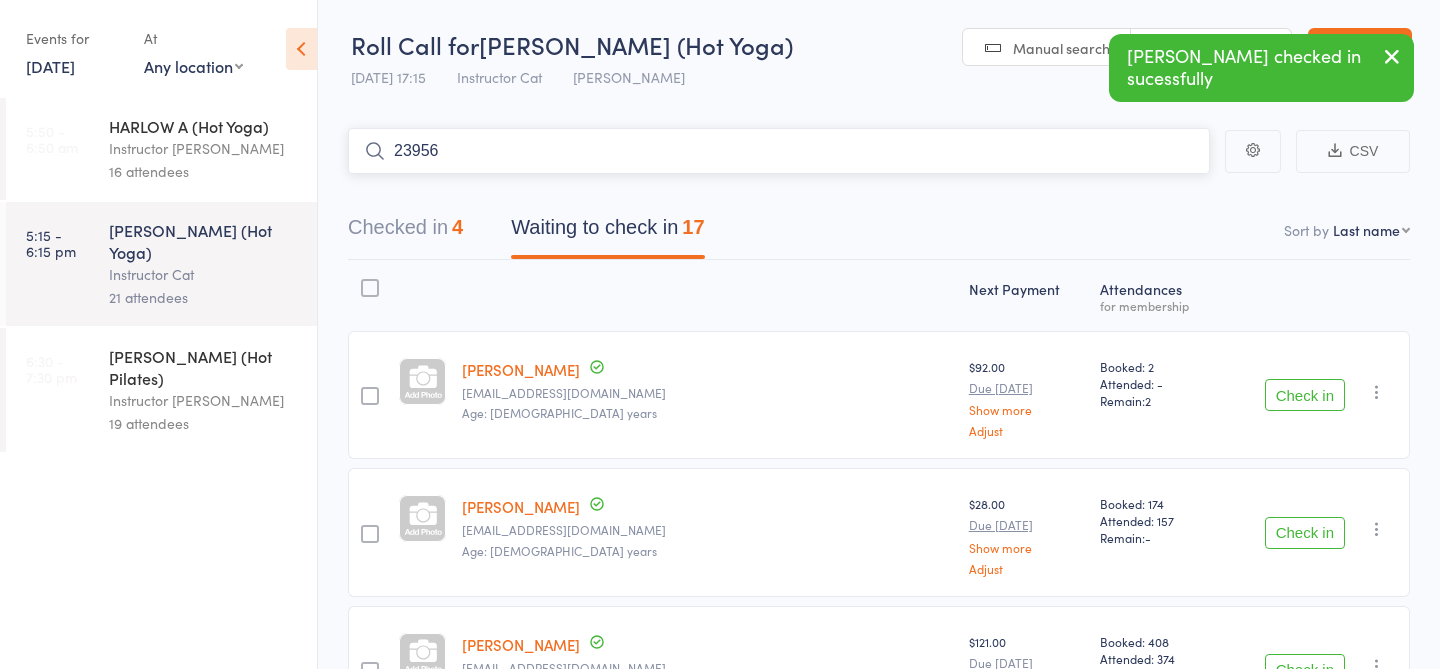 type on "23956" 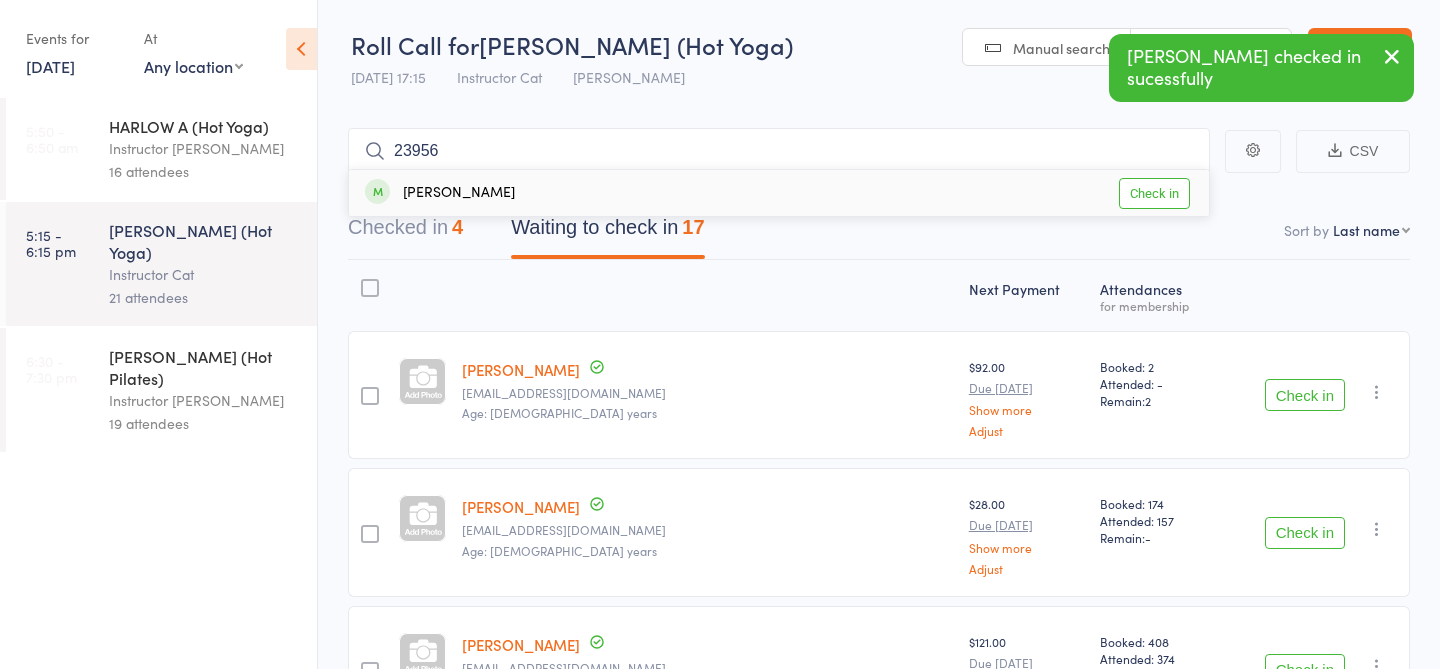 click on "Check in" at bounding box center [1154, 193] 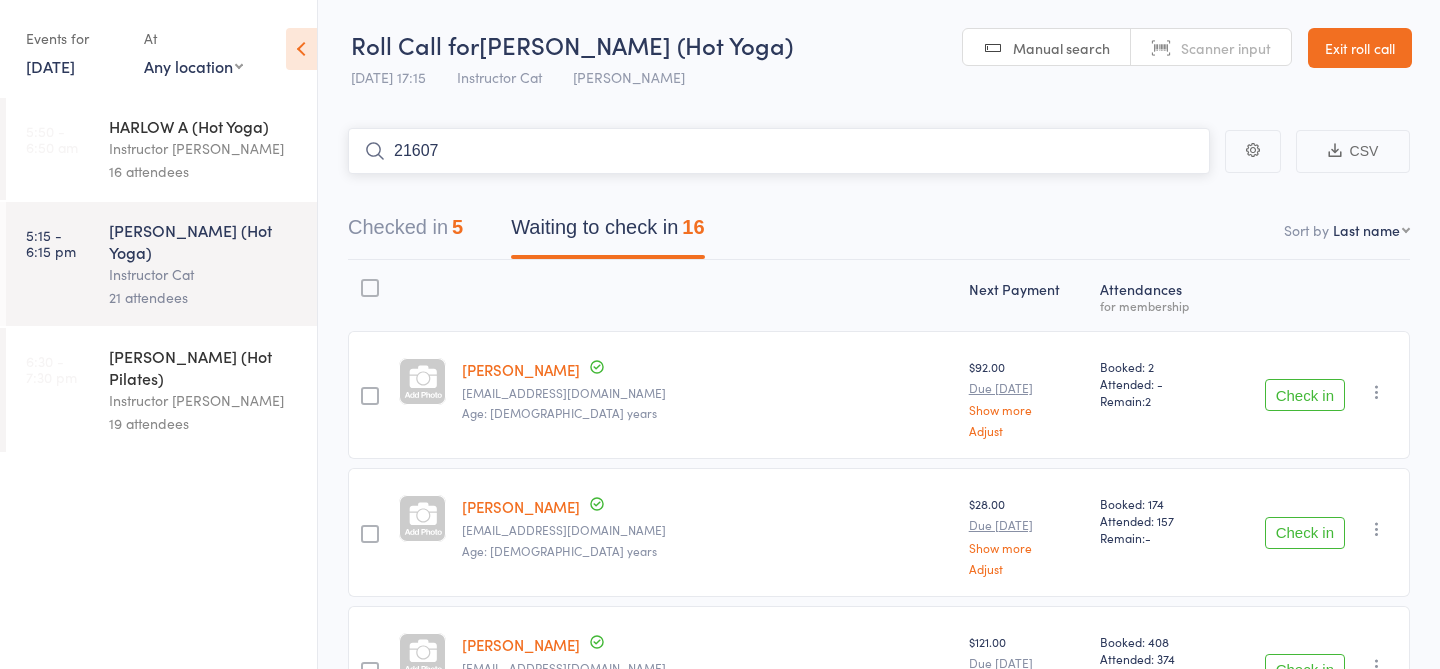 type on "21607" 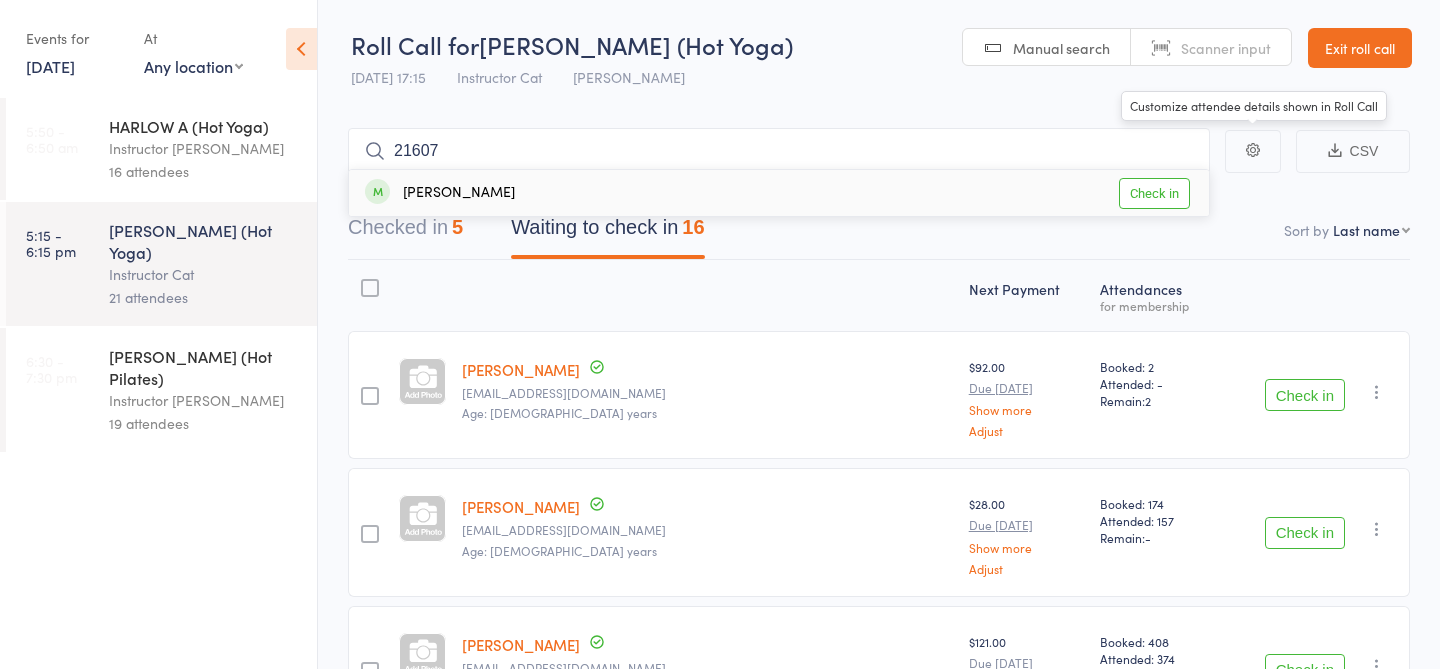 click on "Check in" at bounding box center [1154, 193] 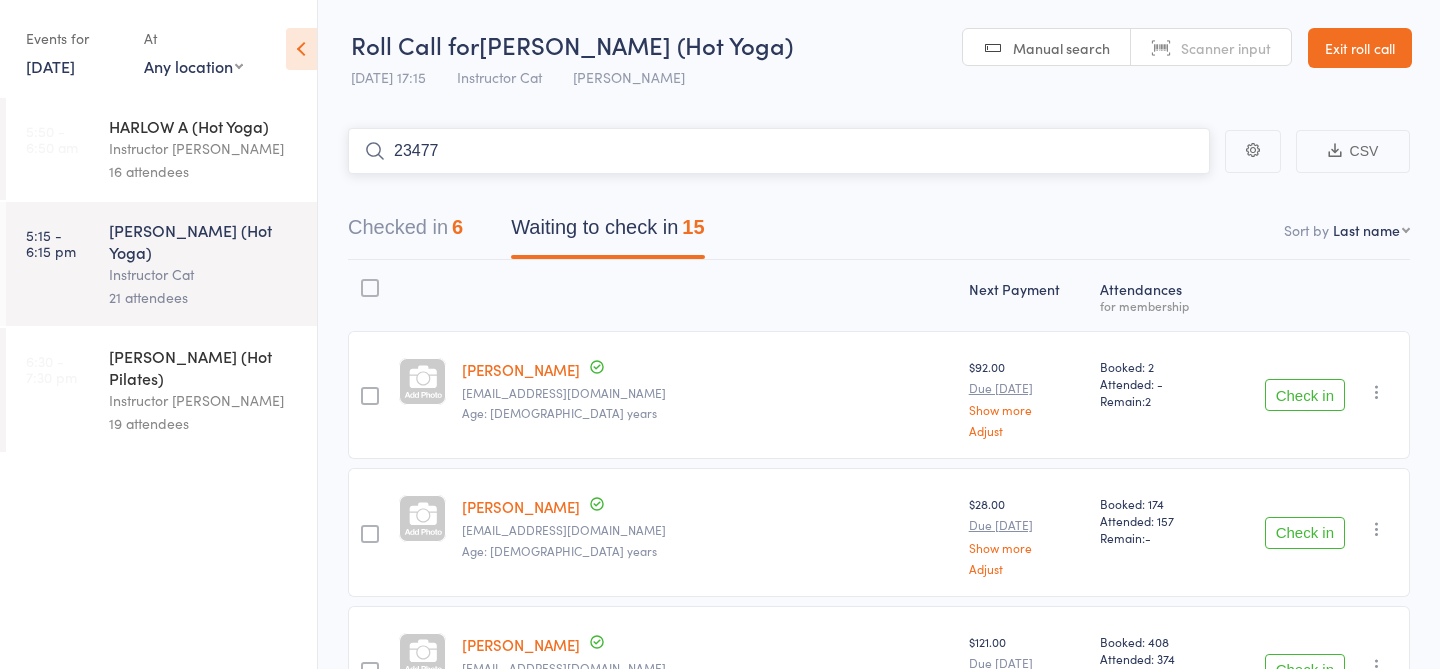 type on "23477" 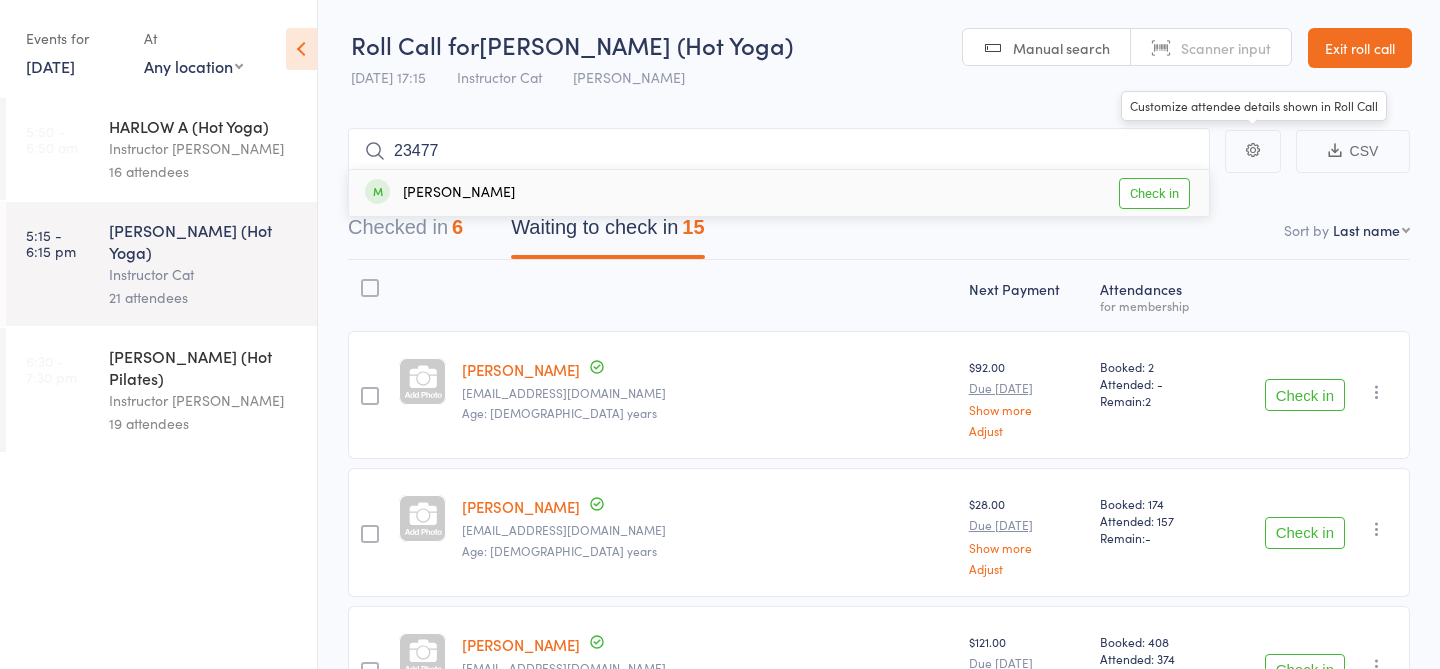 click on "Check in" at bounding box center [1154, 193] 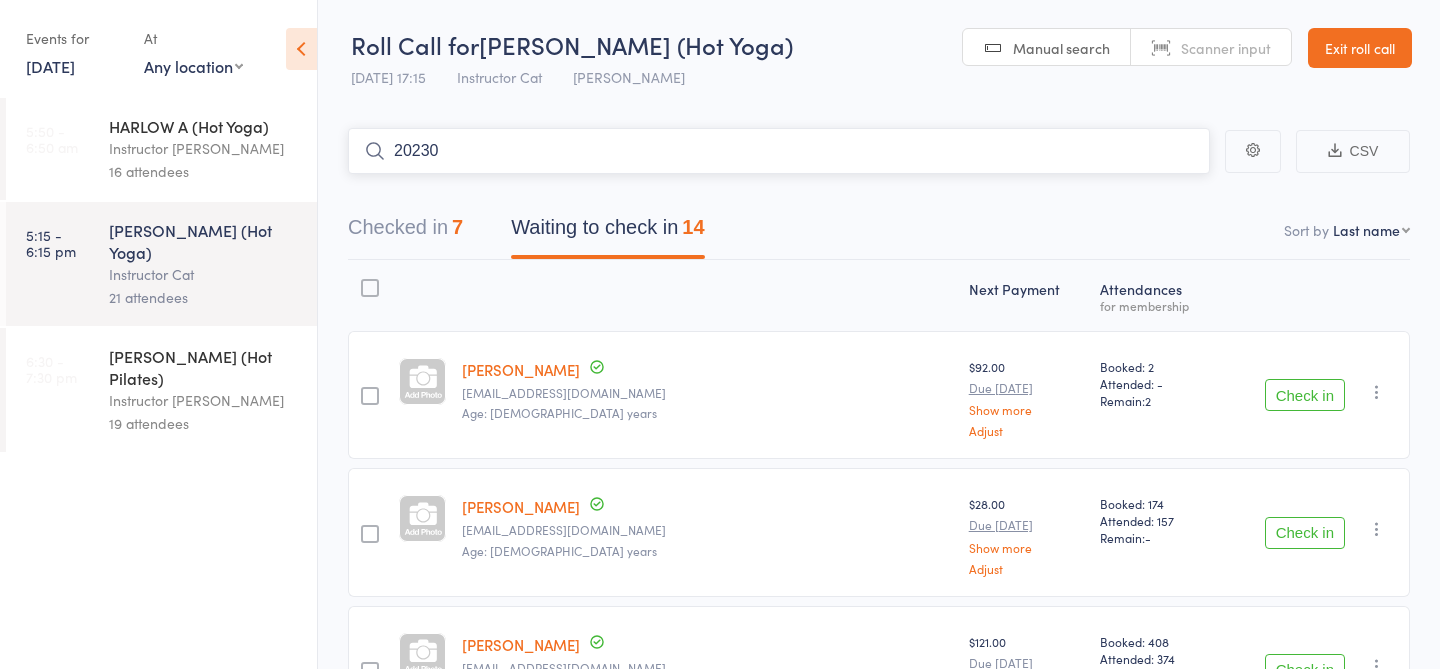 type on "20230" 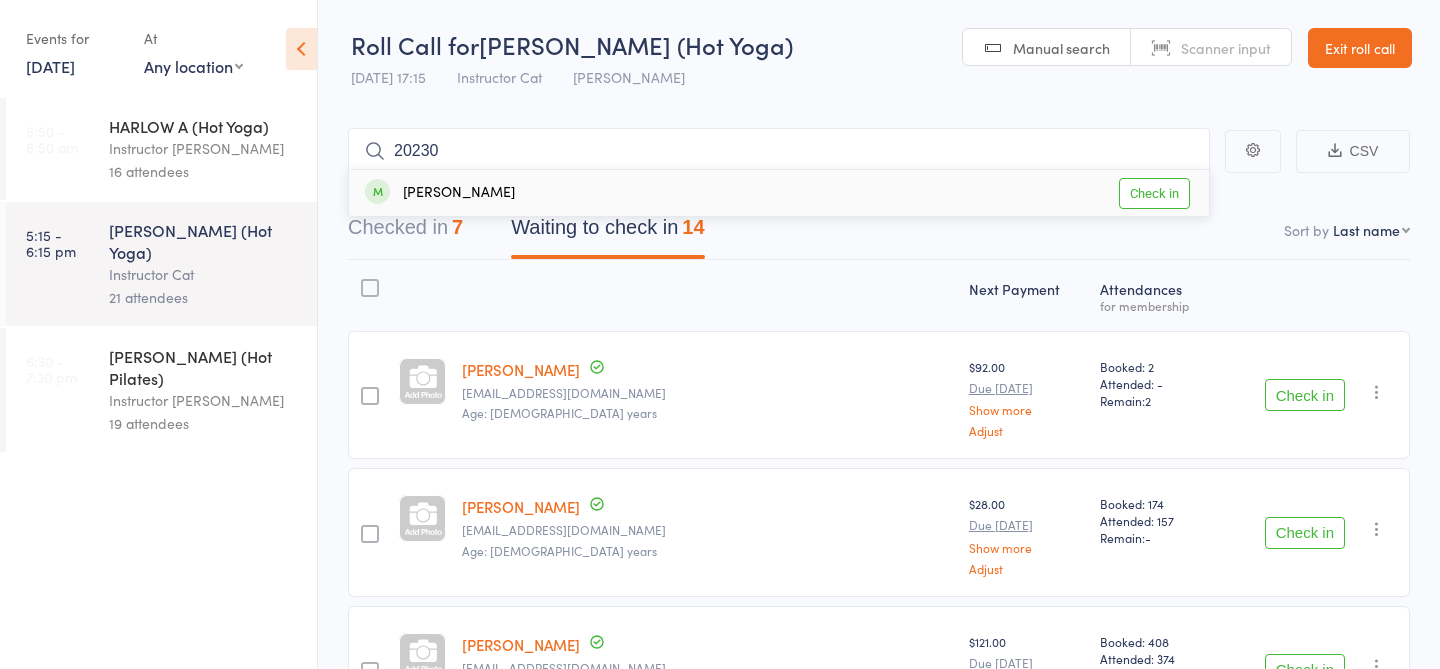 click on "Check in" at bounding box center (1154, 193) 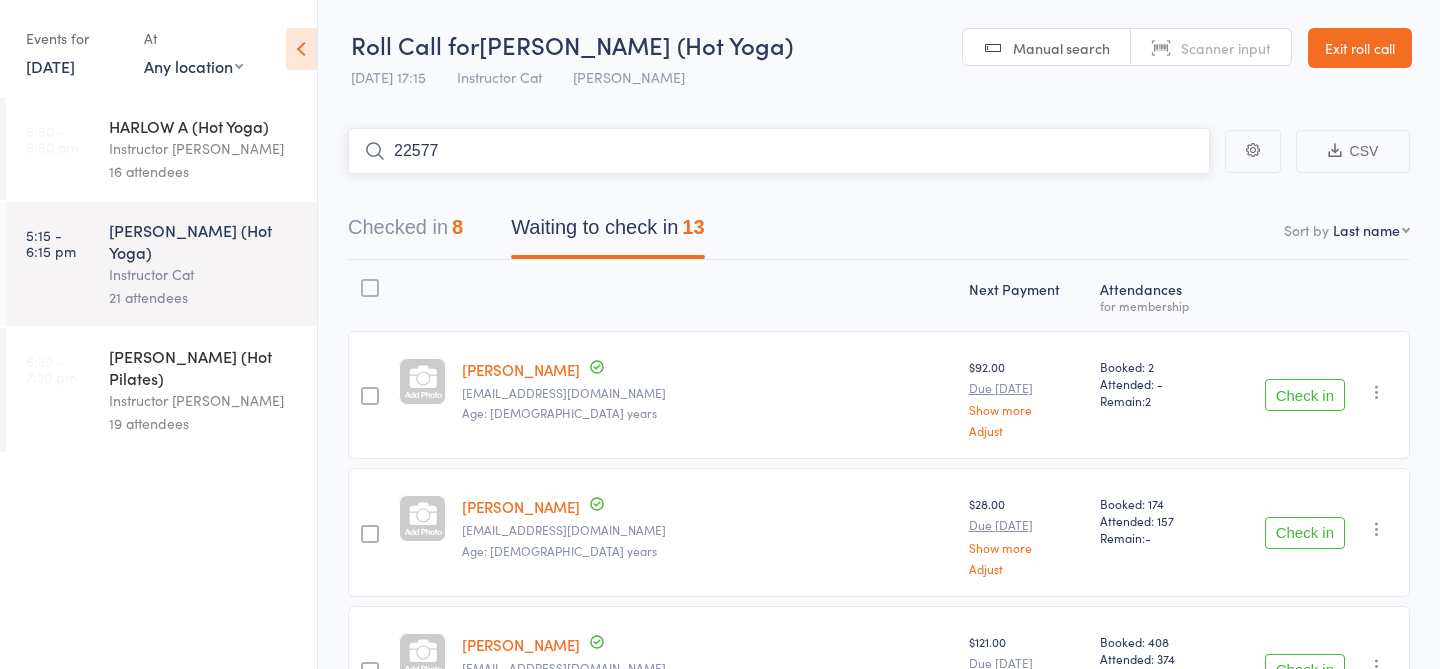 type on "22577" 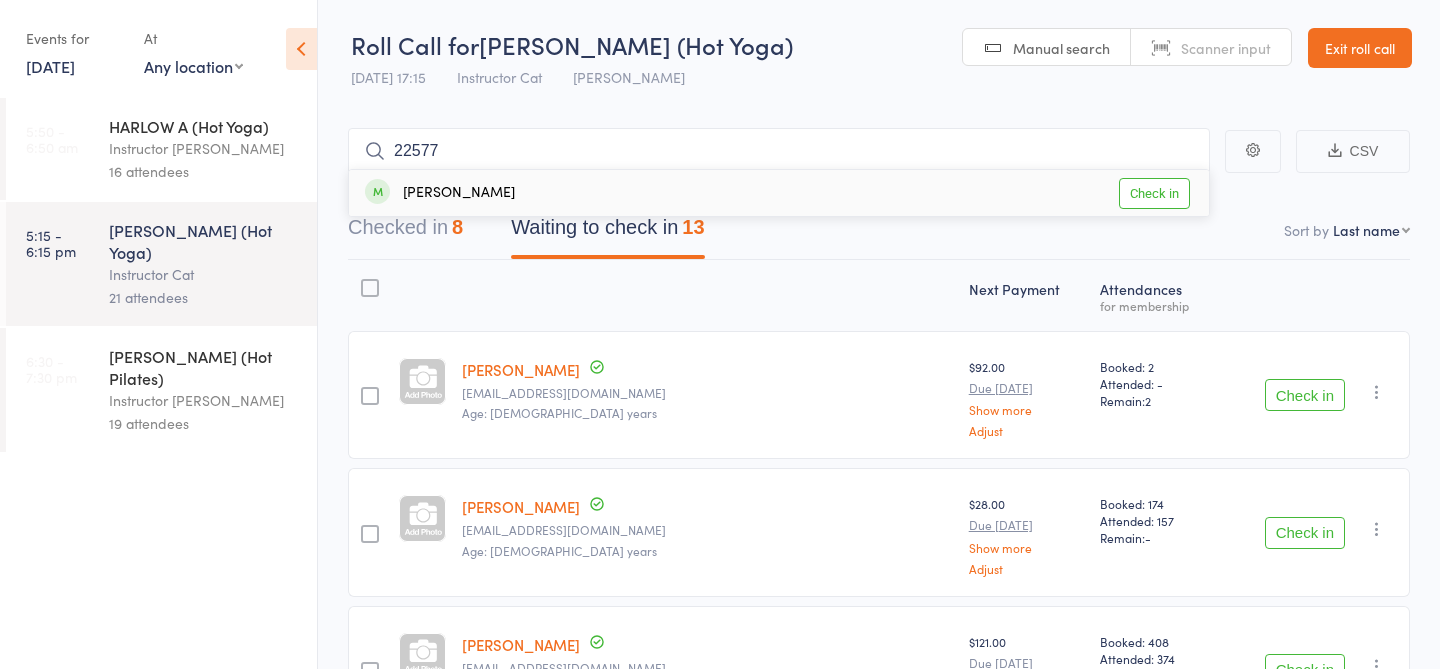 click on "Check in" at bounding box center [1154, 193] 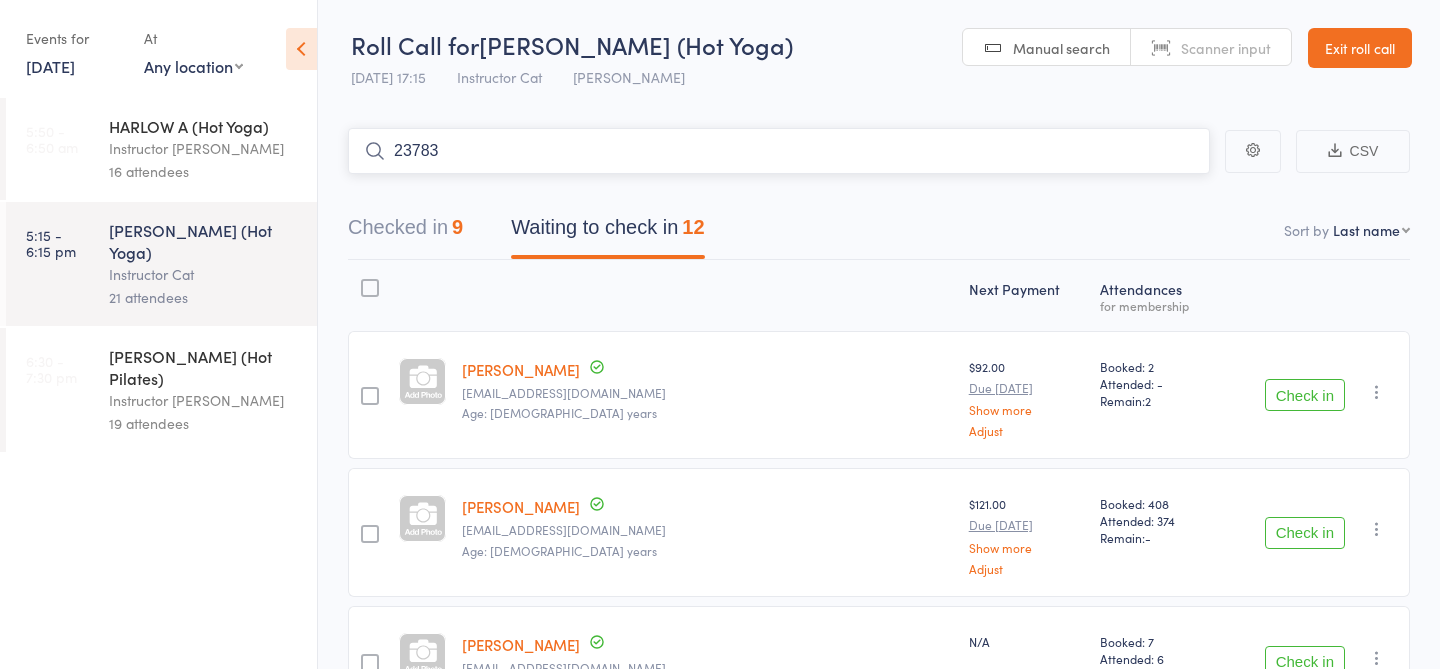 type on "23783" 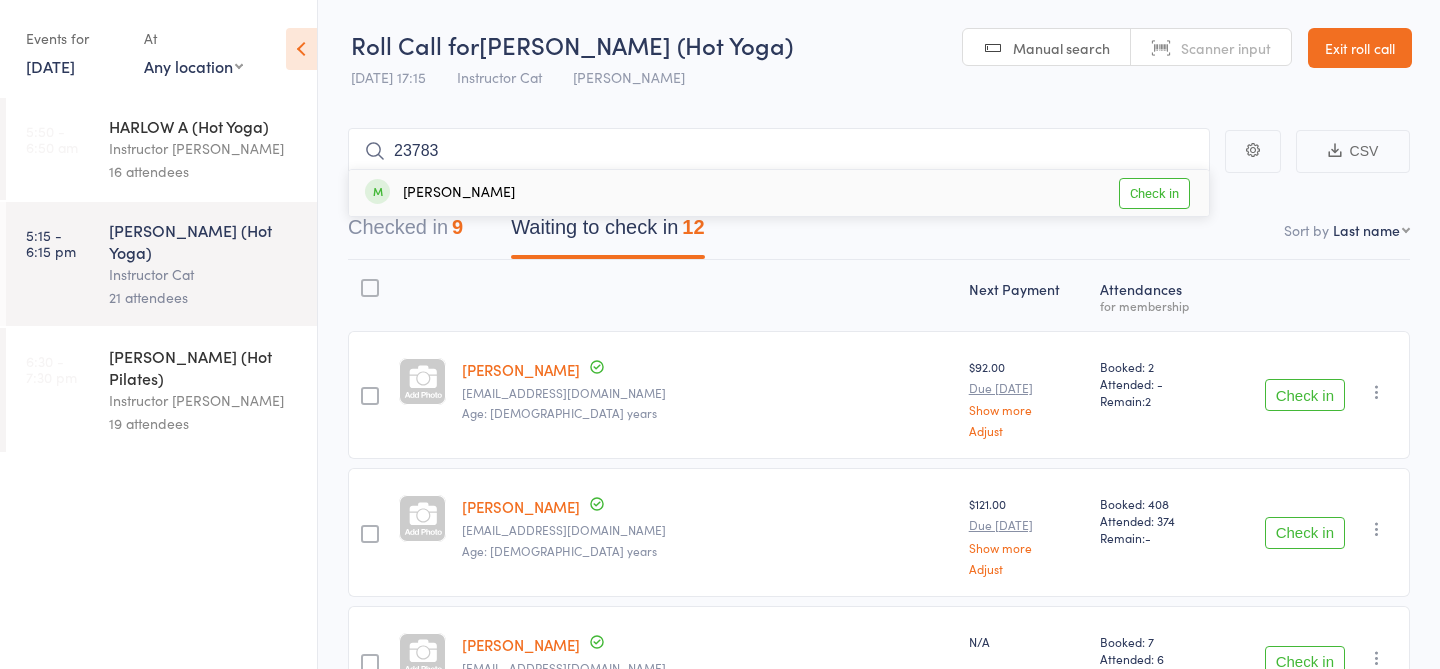 click on "Check in" at bounding box center (1154, 193) 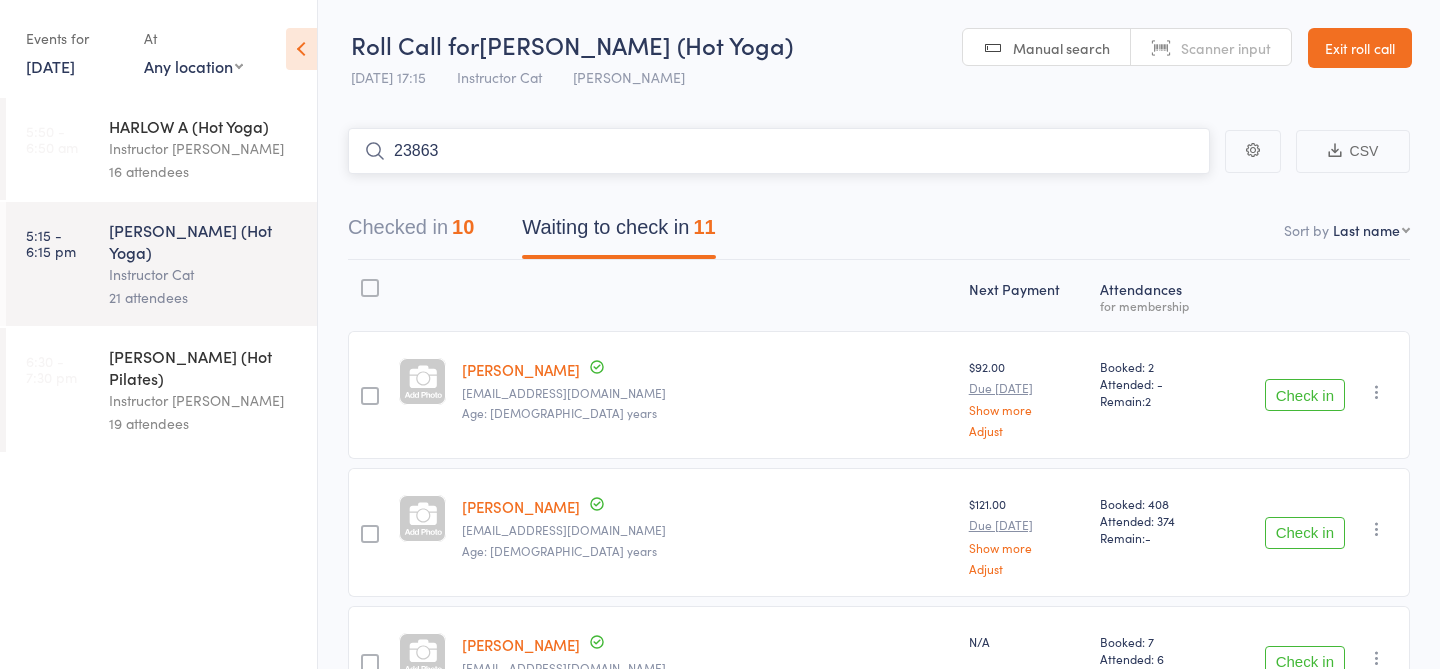type on "23863" 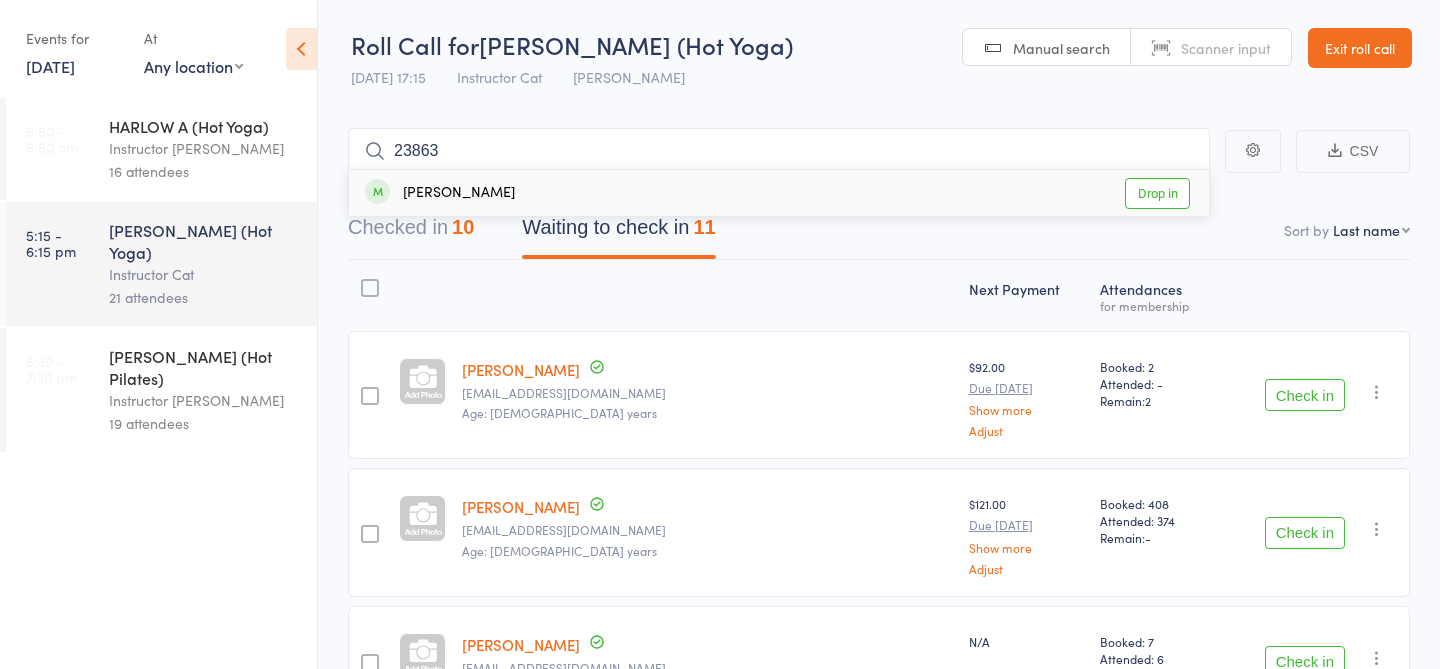 click on "Drop in" at bounding box center [1157, 193] 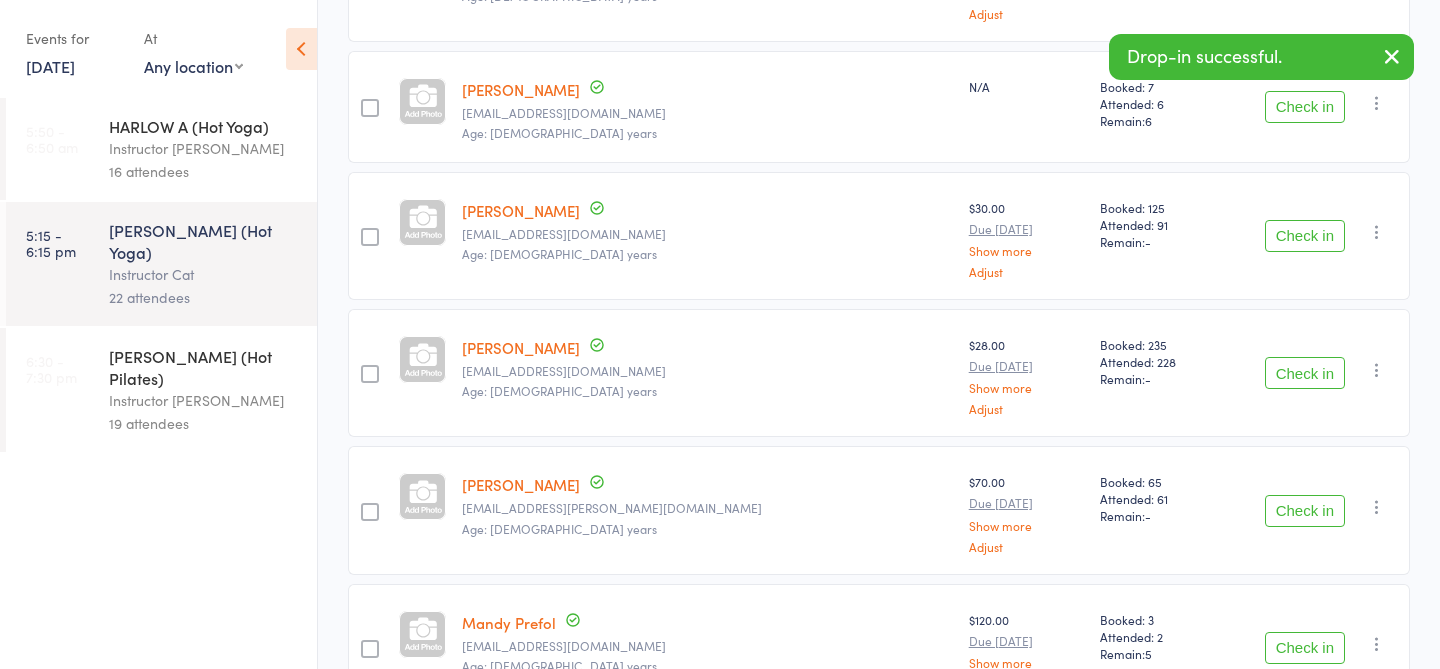 scroll, scrollTop: 0, scrollLeft: 0, axis: both 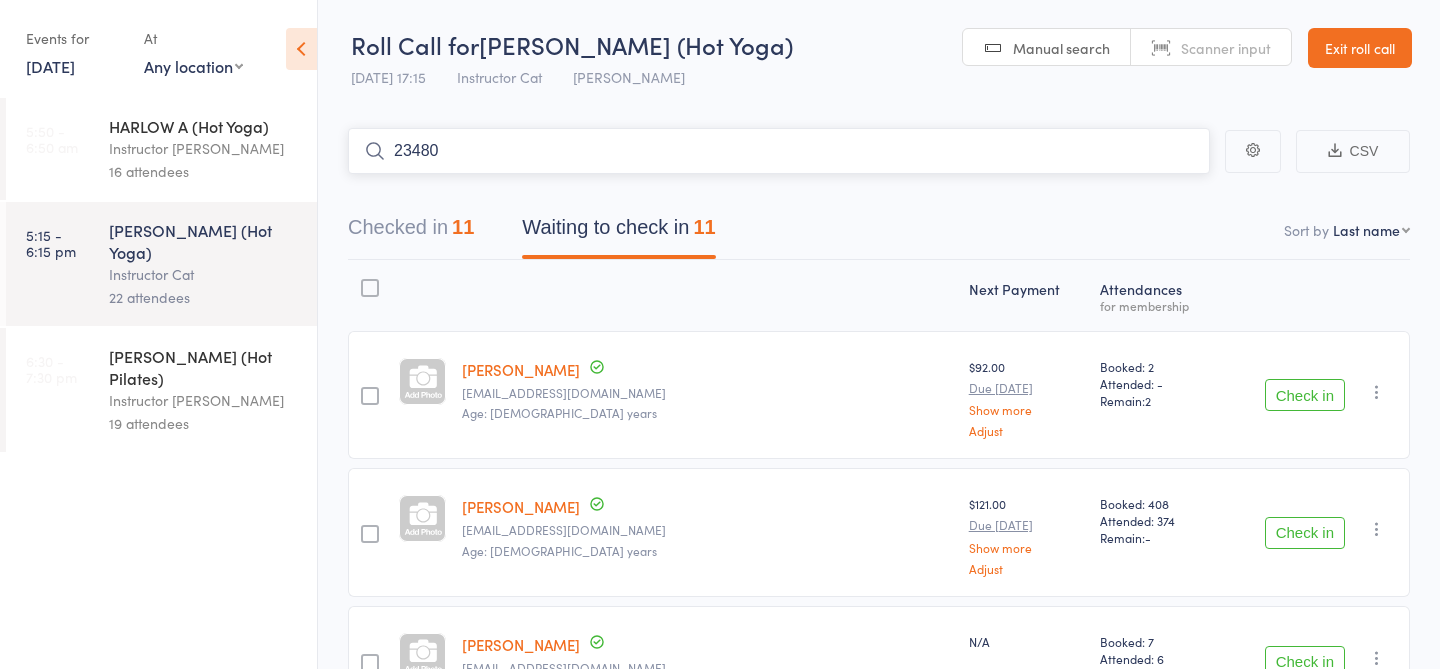 type on "23480" 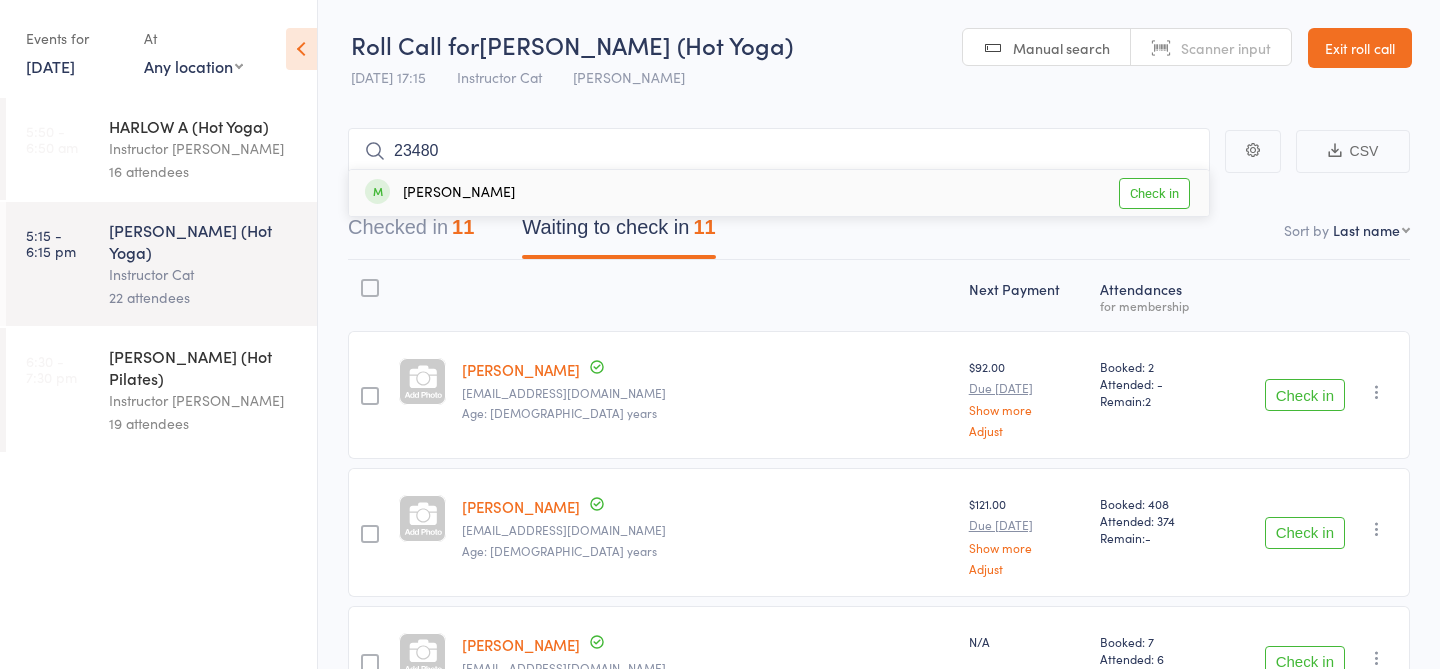 click on "Check in" at bounding box center [1154, 193] 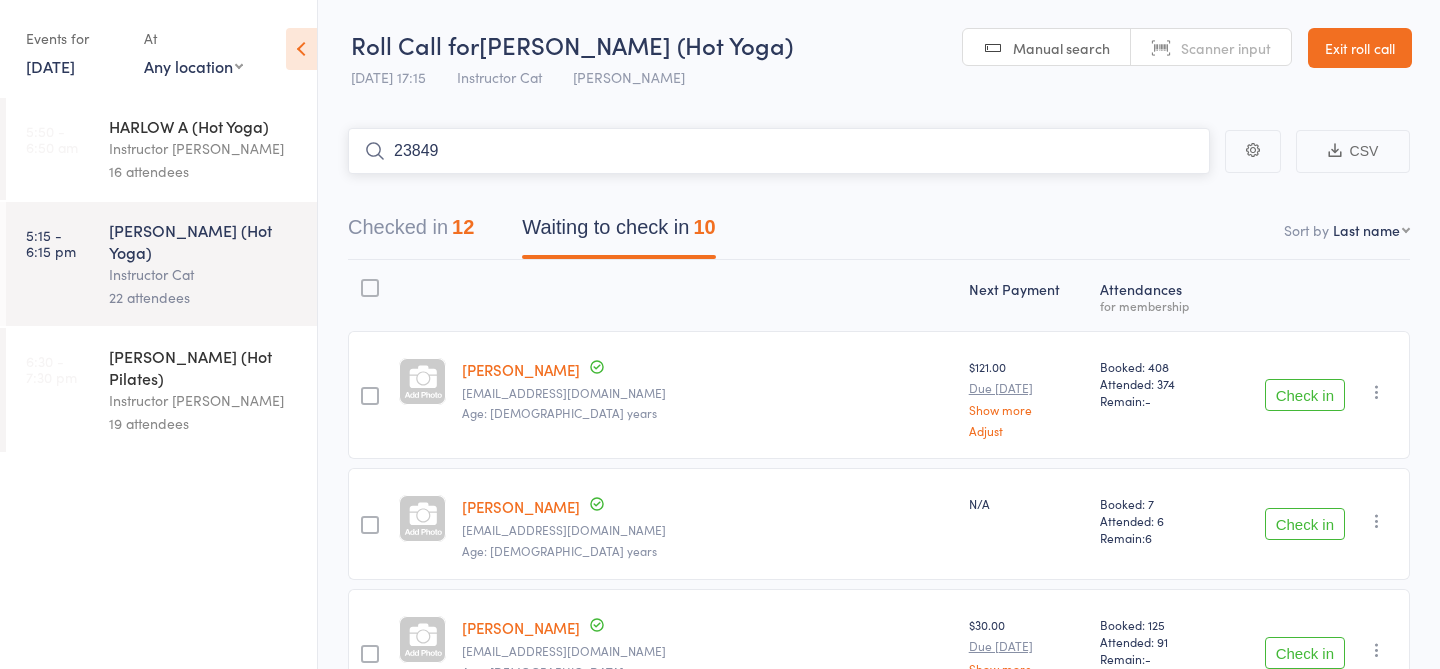 type on "23849" 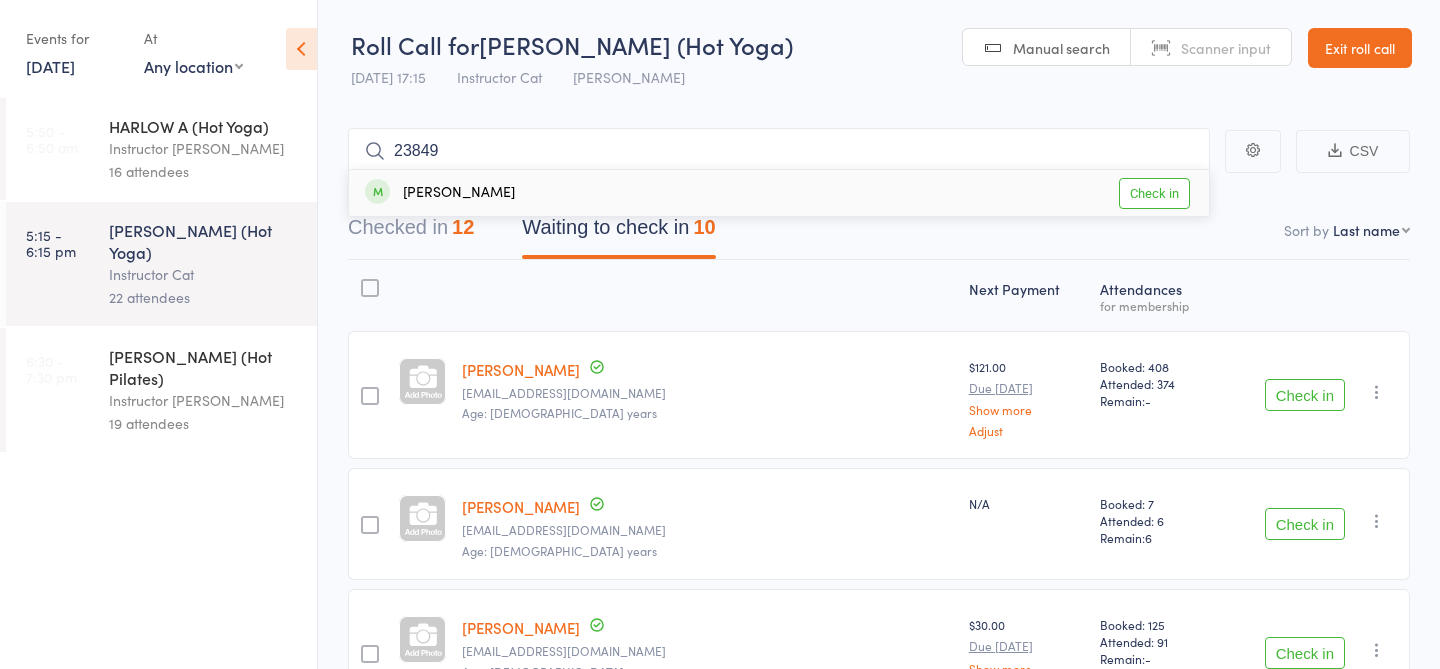 click on "Check in" at bounding box center (1154, 193) 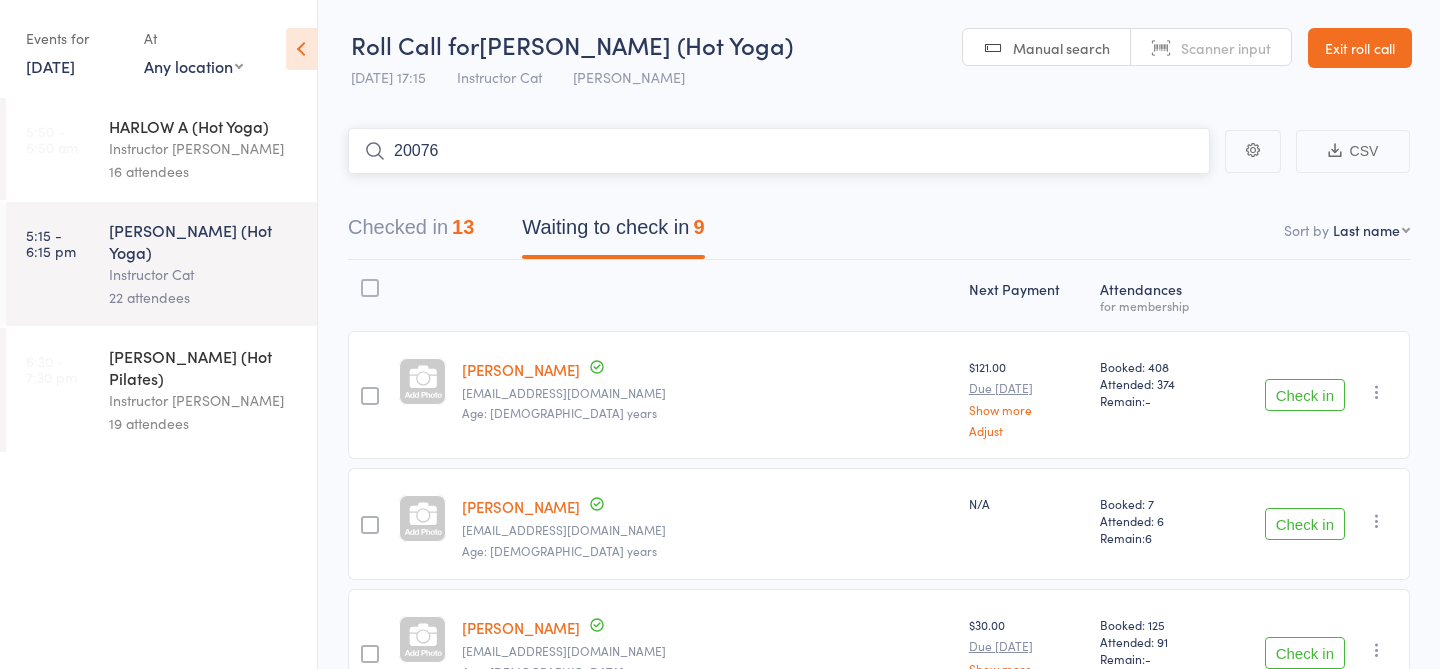 type on "20076" 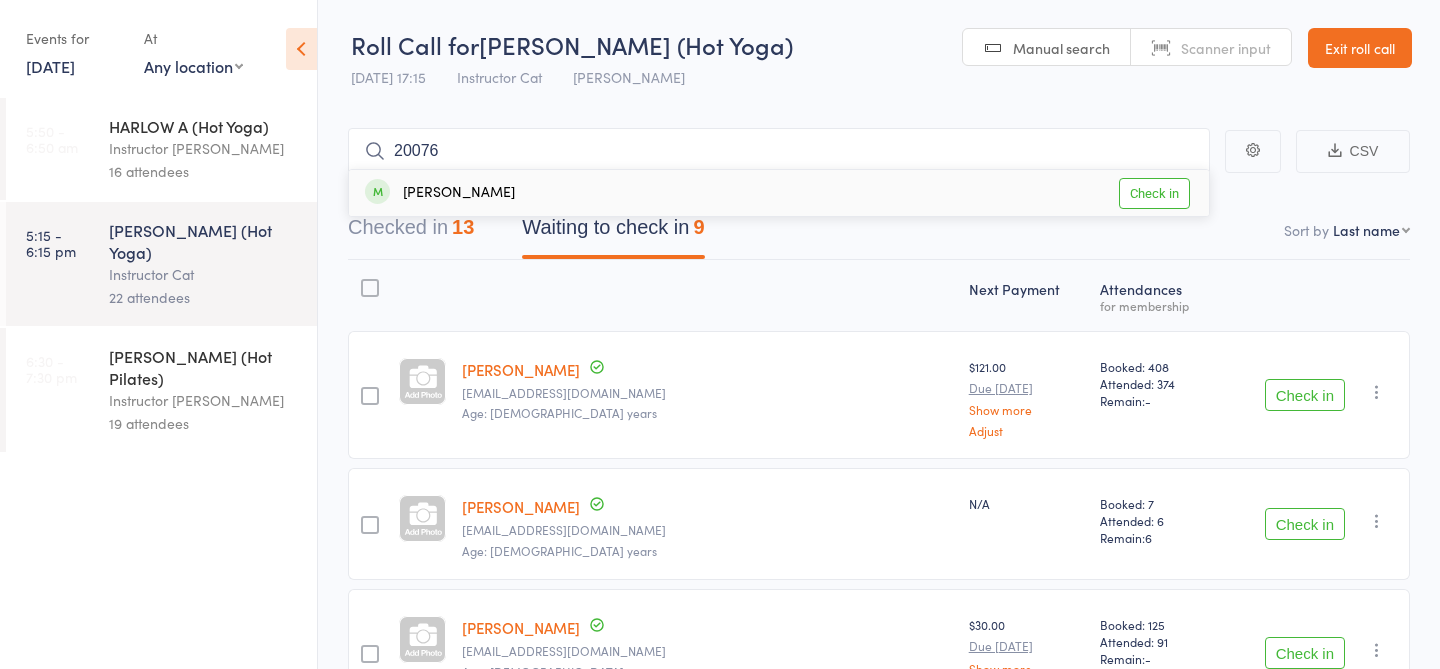 click on "Check in" at bounding box center [1154, 193] 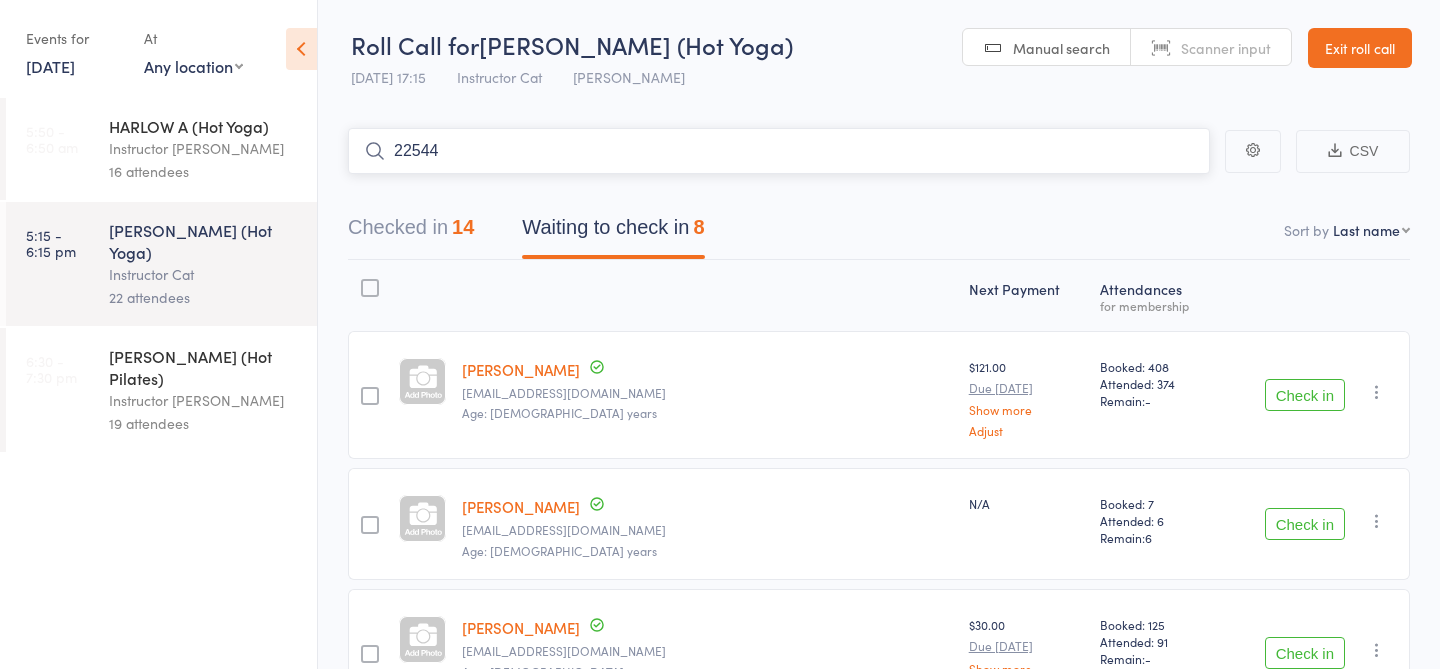 type on "22544" 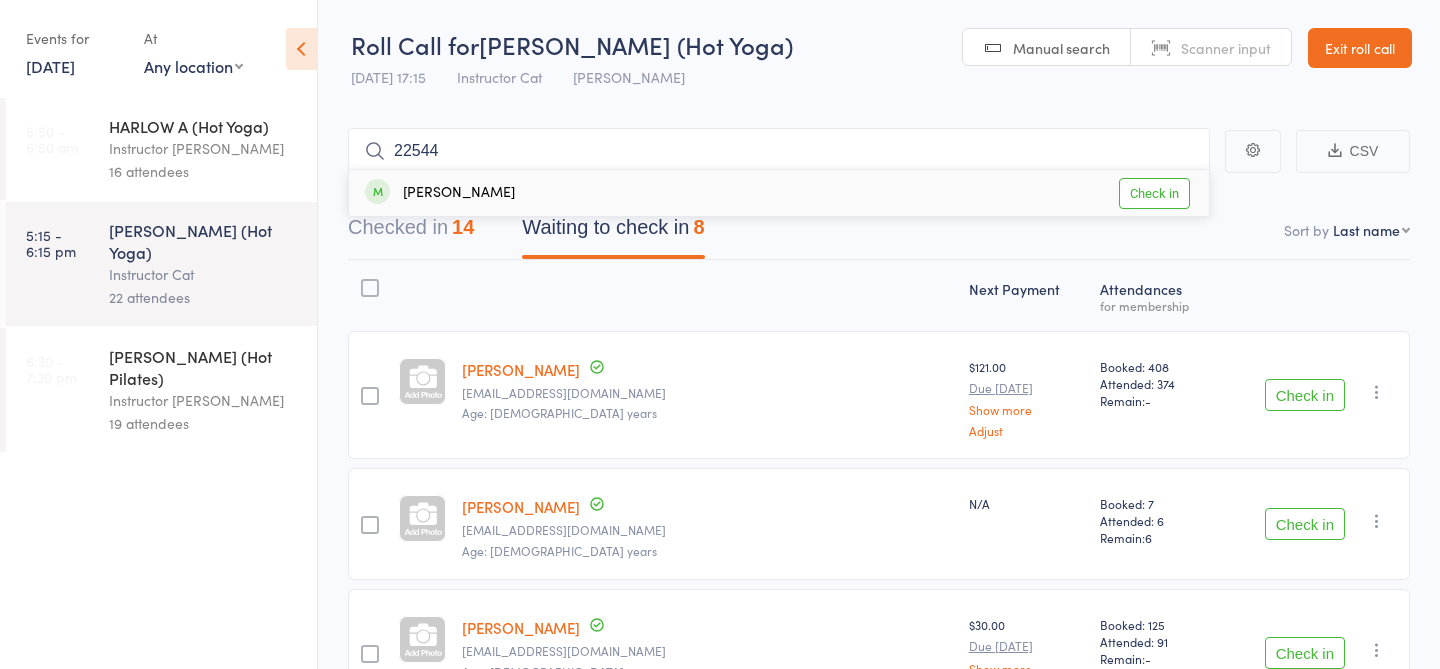 click on "Check in" at bounding box center [1154, 193] 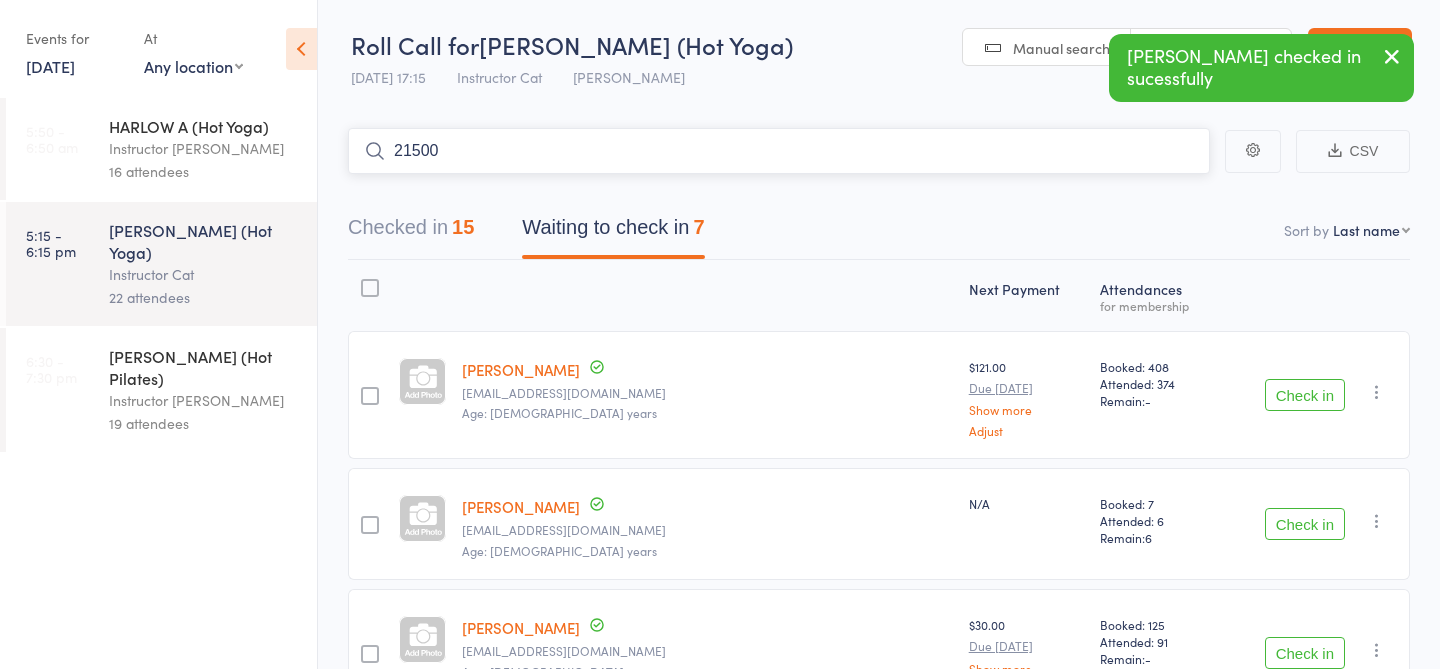 type on "21500" 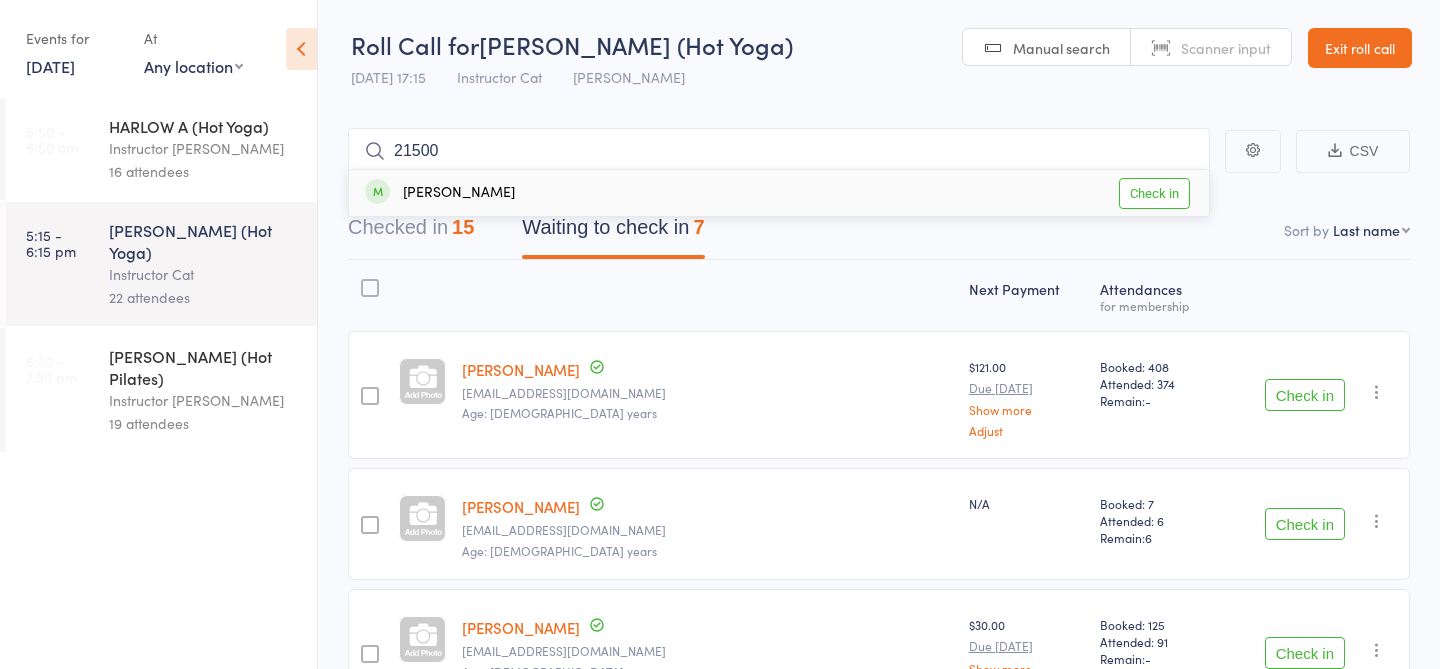 click on "Check in" at bounding box center [1154, 193] 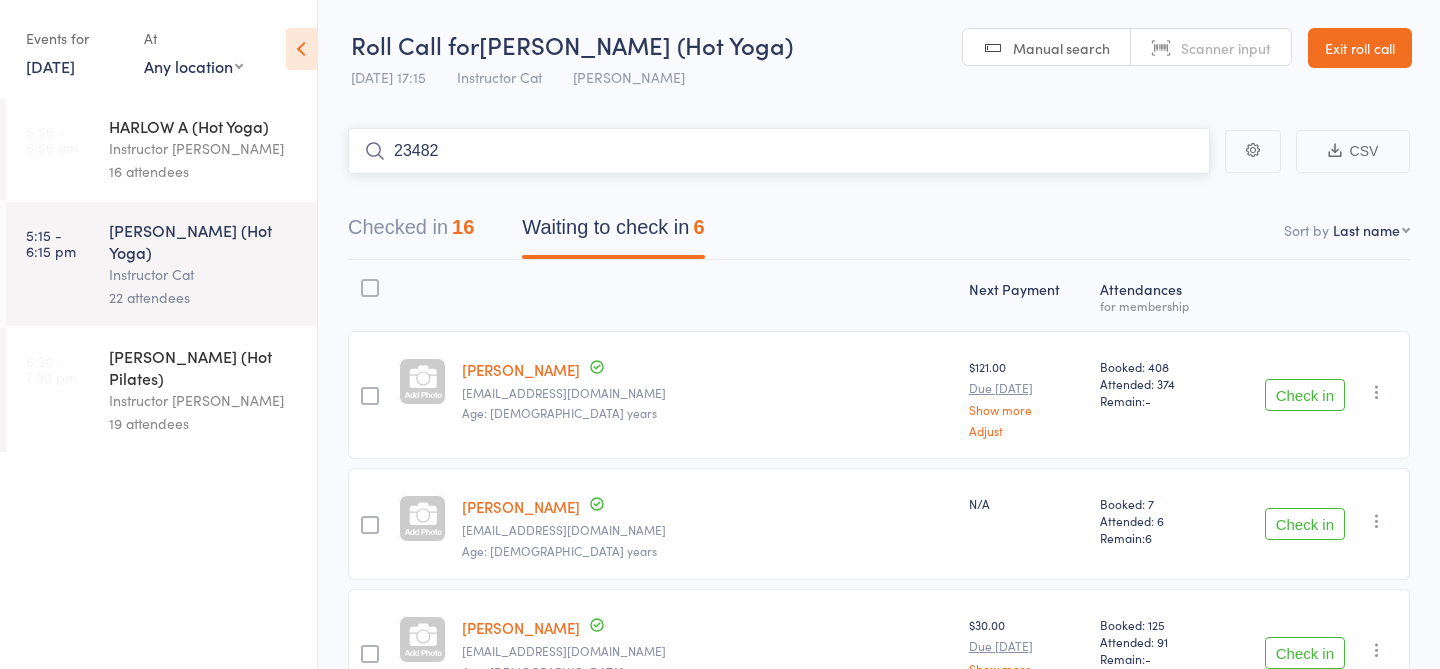 type on "23482" 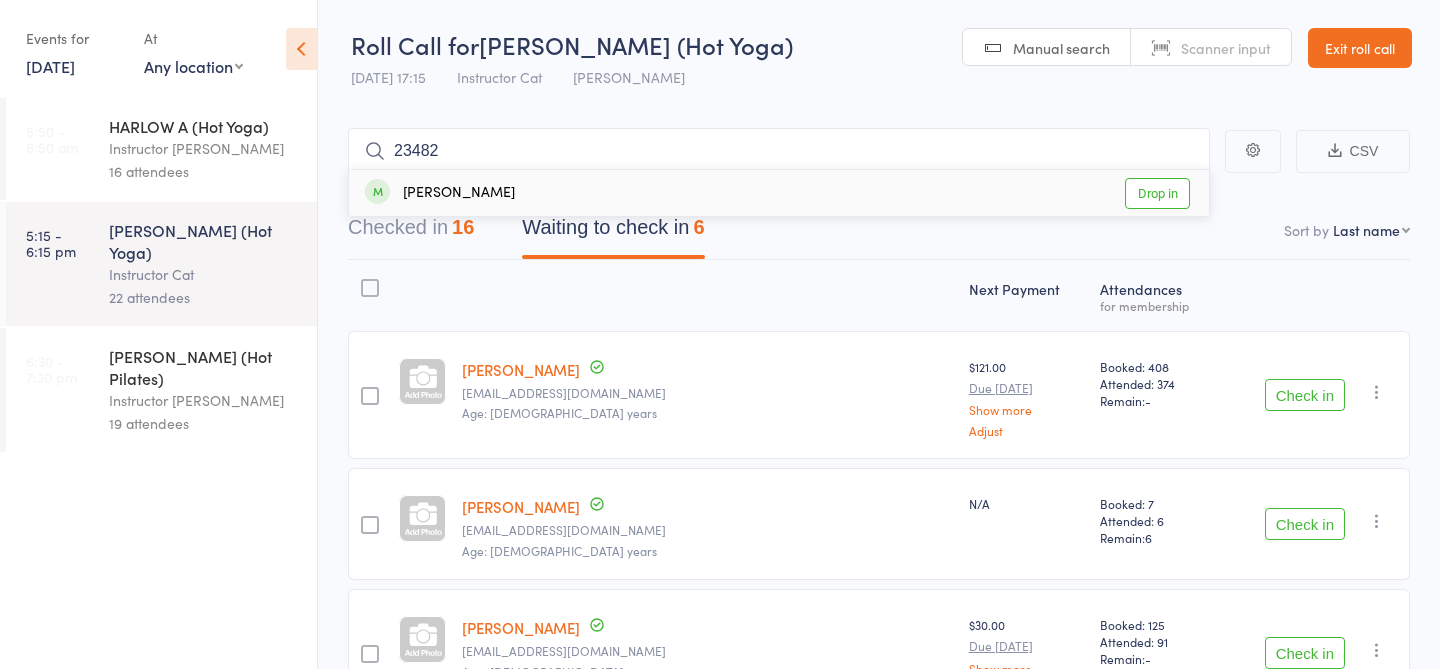 click on "Drop in" at bounding box center (1157, 193) 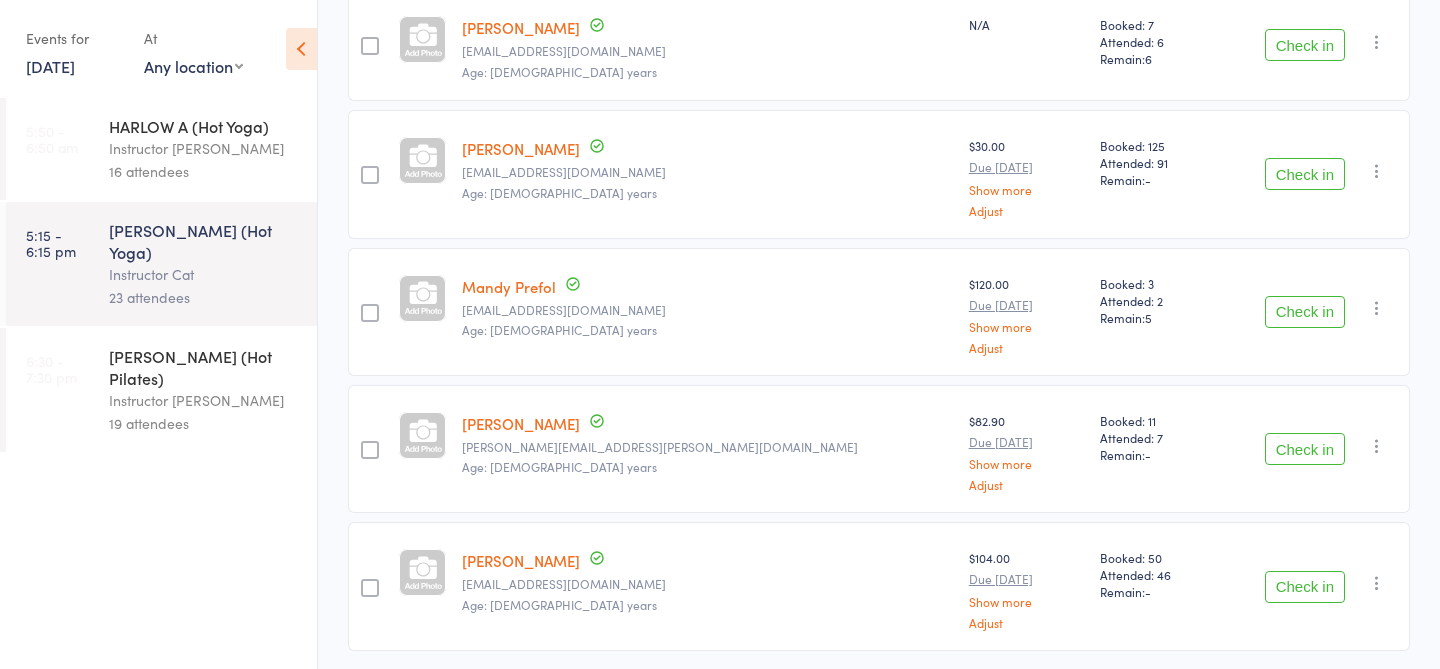 scroll, scrollTop: 493, scrollLeft: 0, axis: vertical 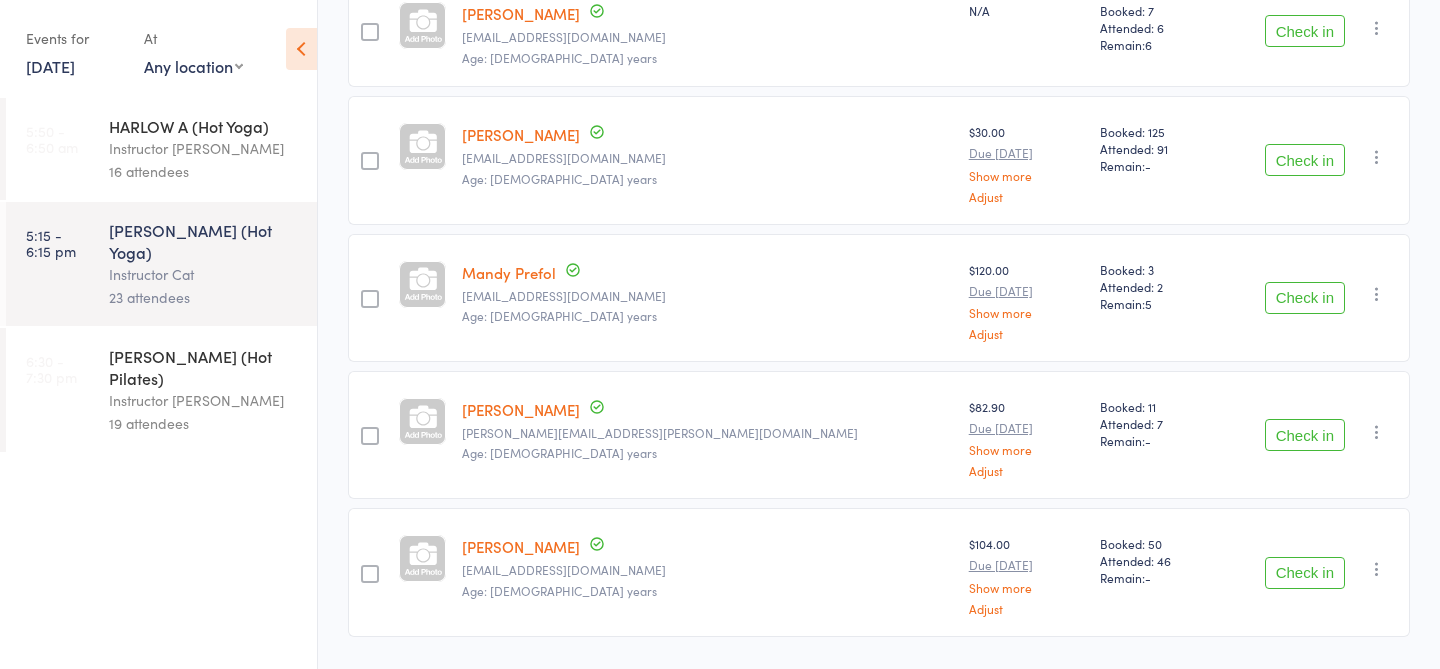 click on "Check in" at bounding box center [1305, 298] 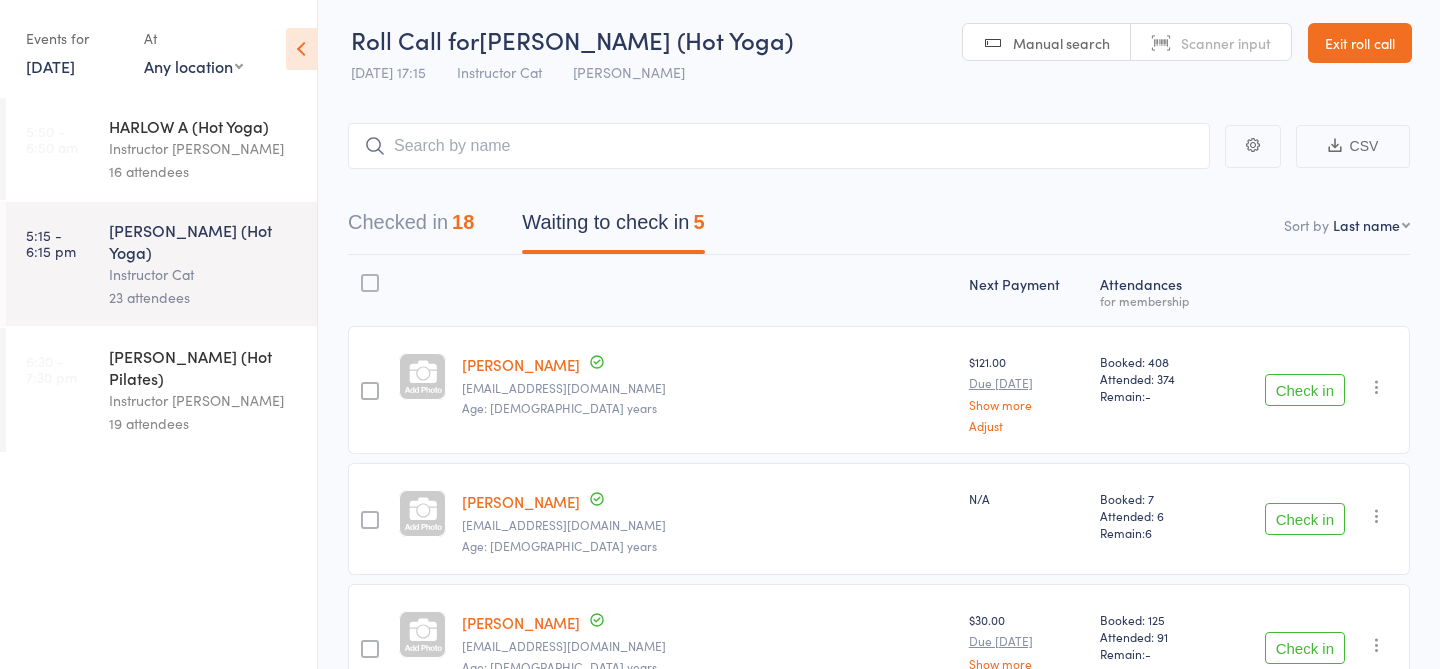 scroll, scrollTop: 0, scrollLeft: 0, axis: both 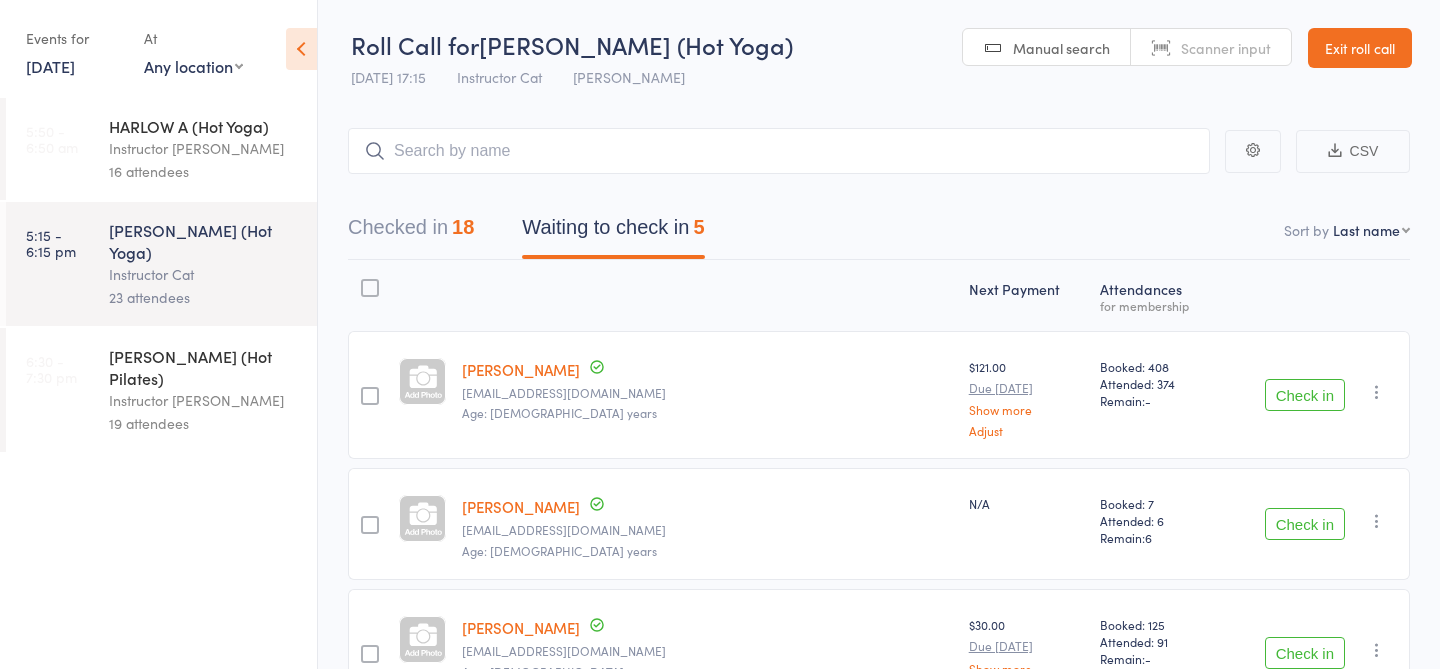click on "Check in" at bounding box center (1305, 395) 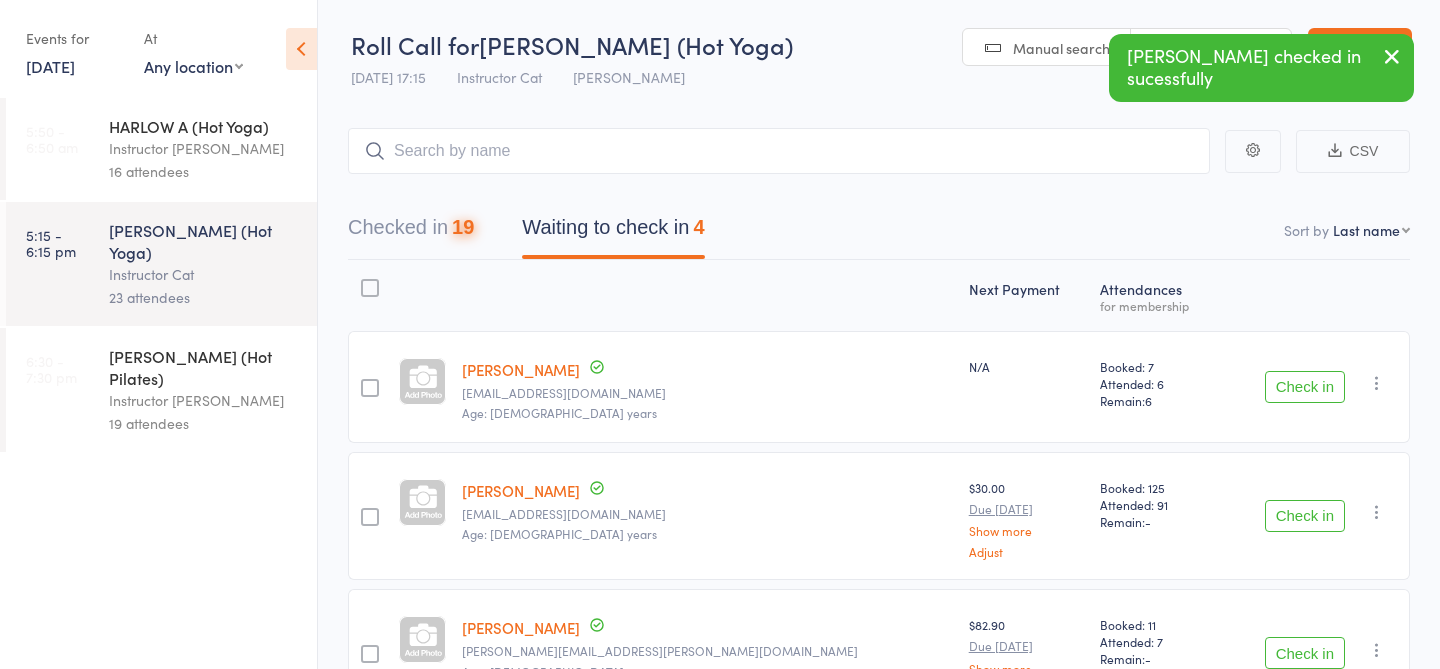 click on "Check in" at bounding box center (1305, 387) 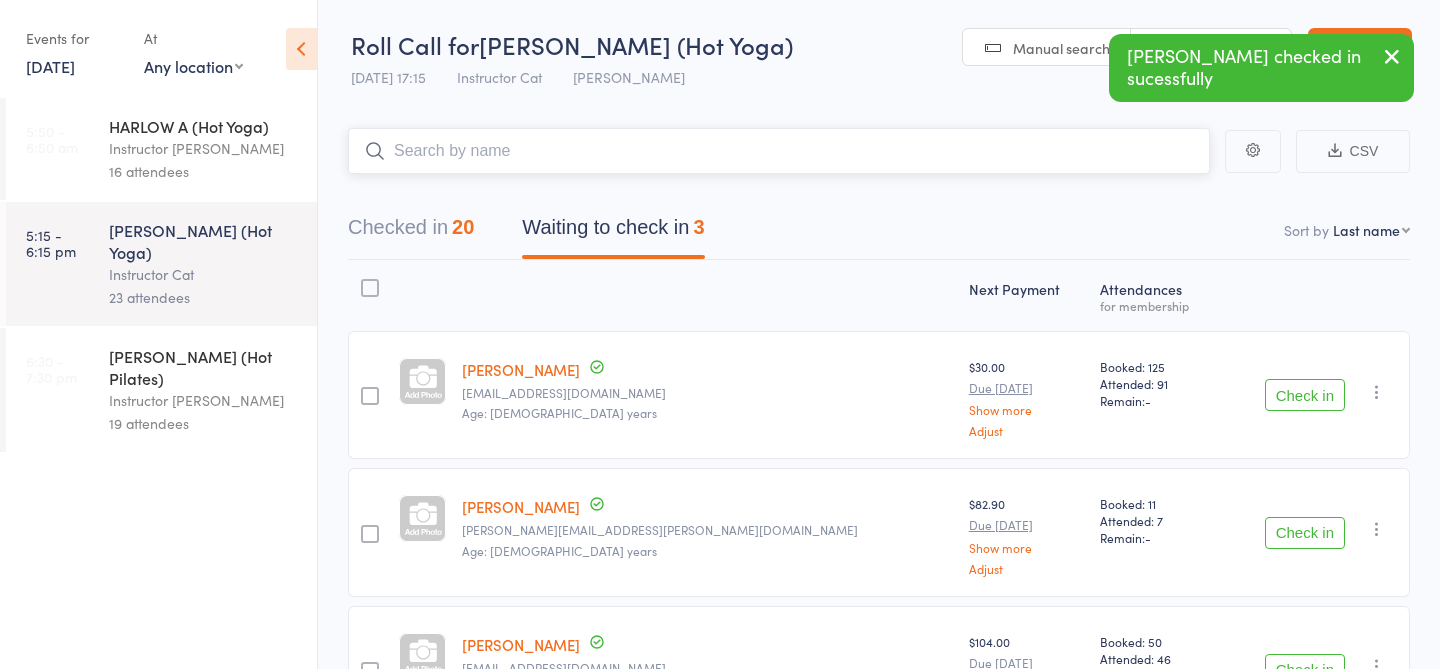 click at bounding box center [779, 151] 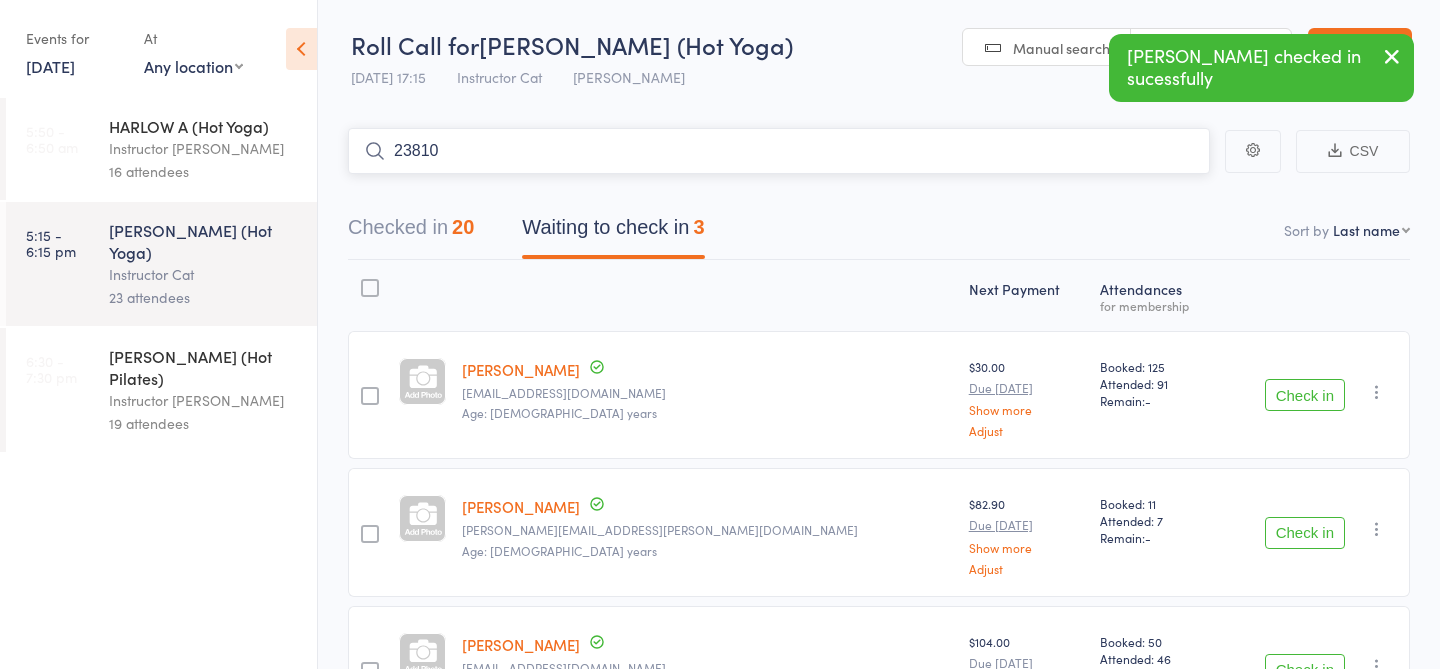 type on "23810" 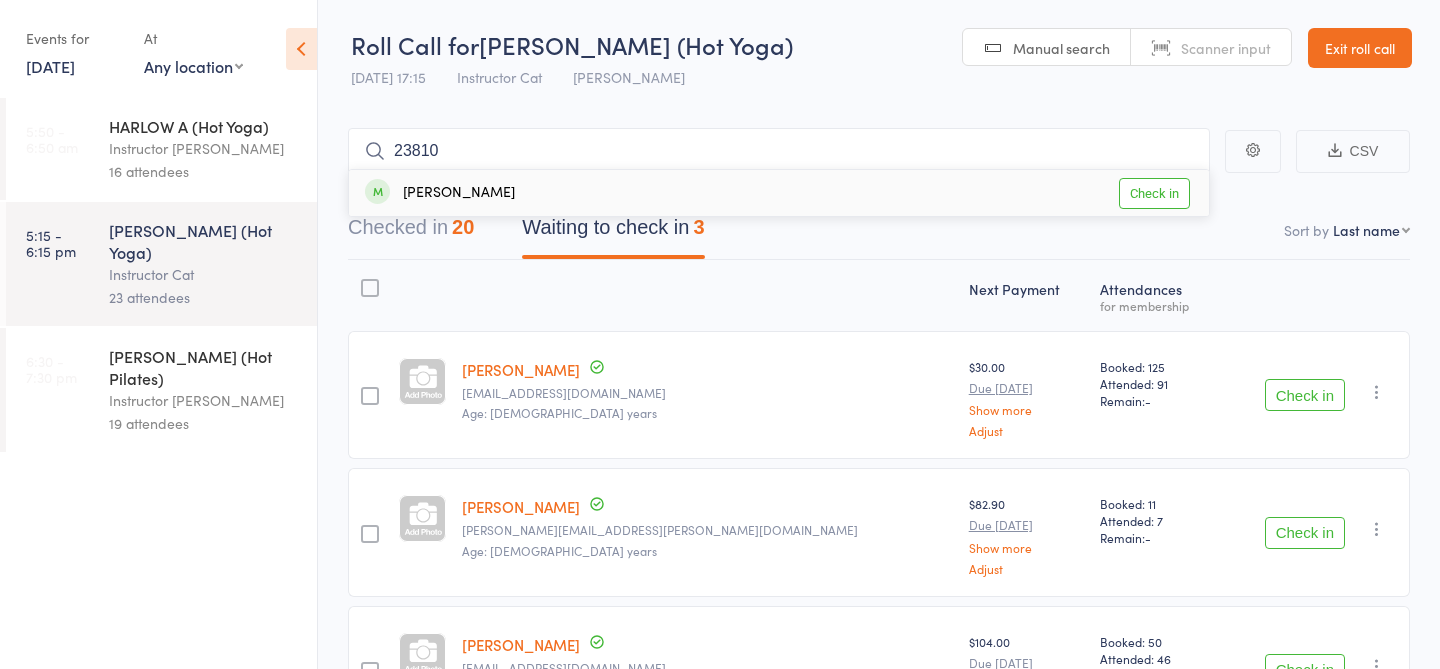 click on "Check in" at bounding box center [1154, 193] 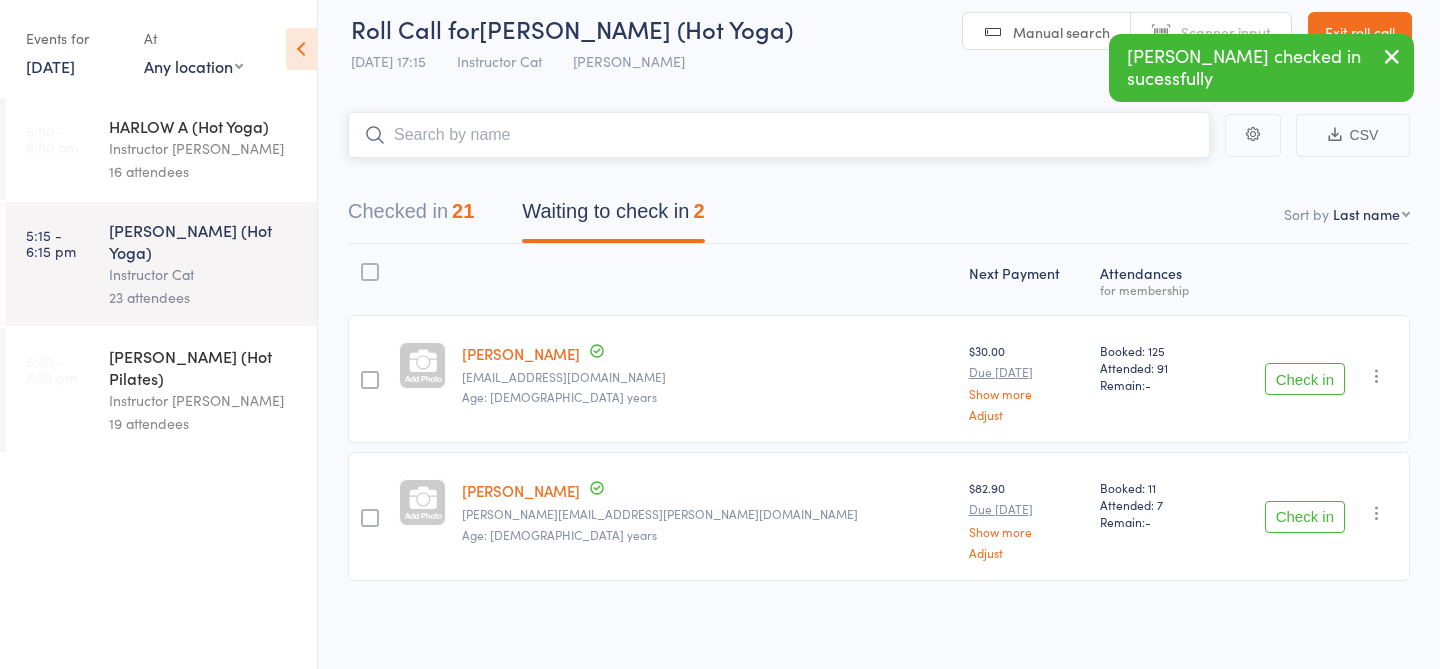 scroll, scrollTop: 0, scrollLeft: 0, axis: both 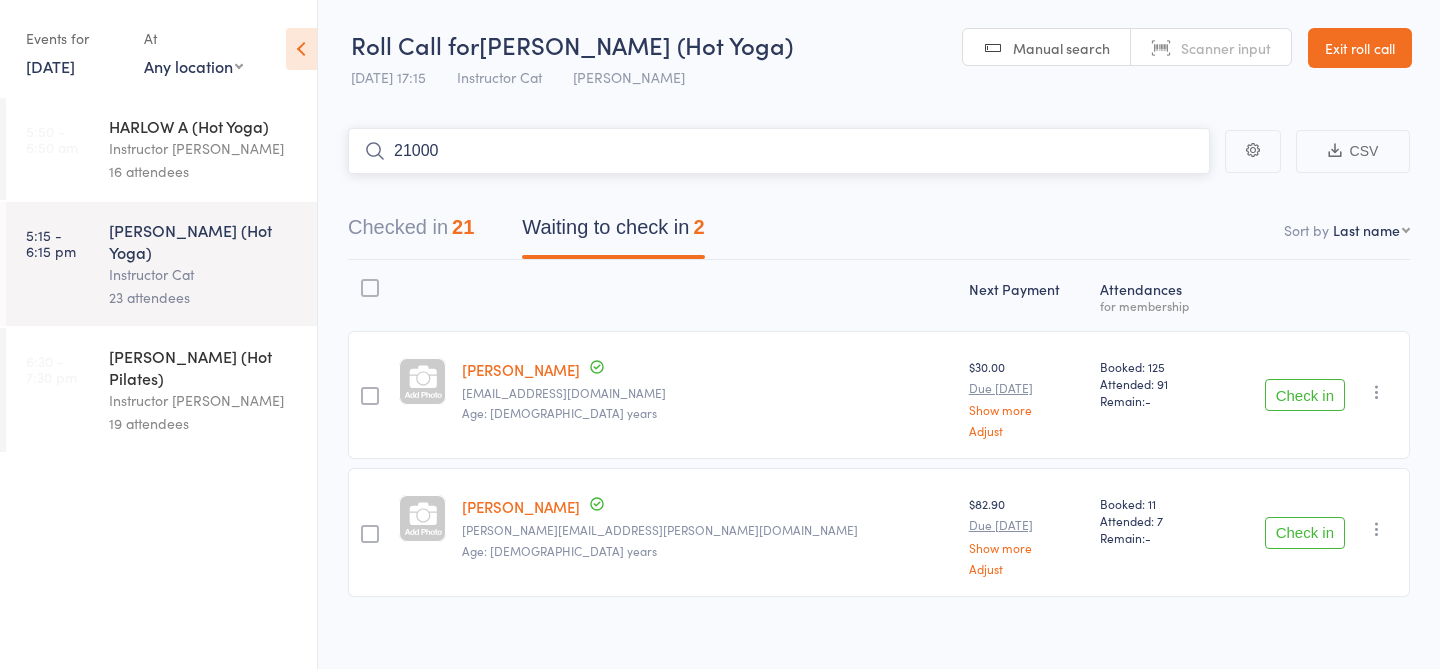 type on "21000" 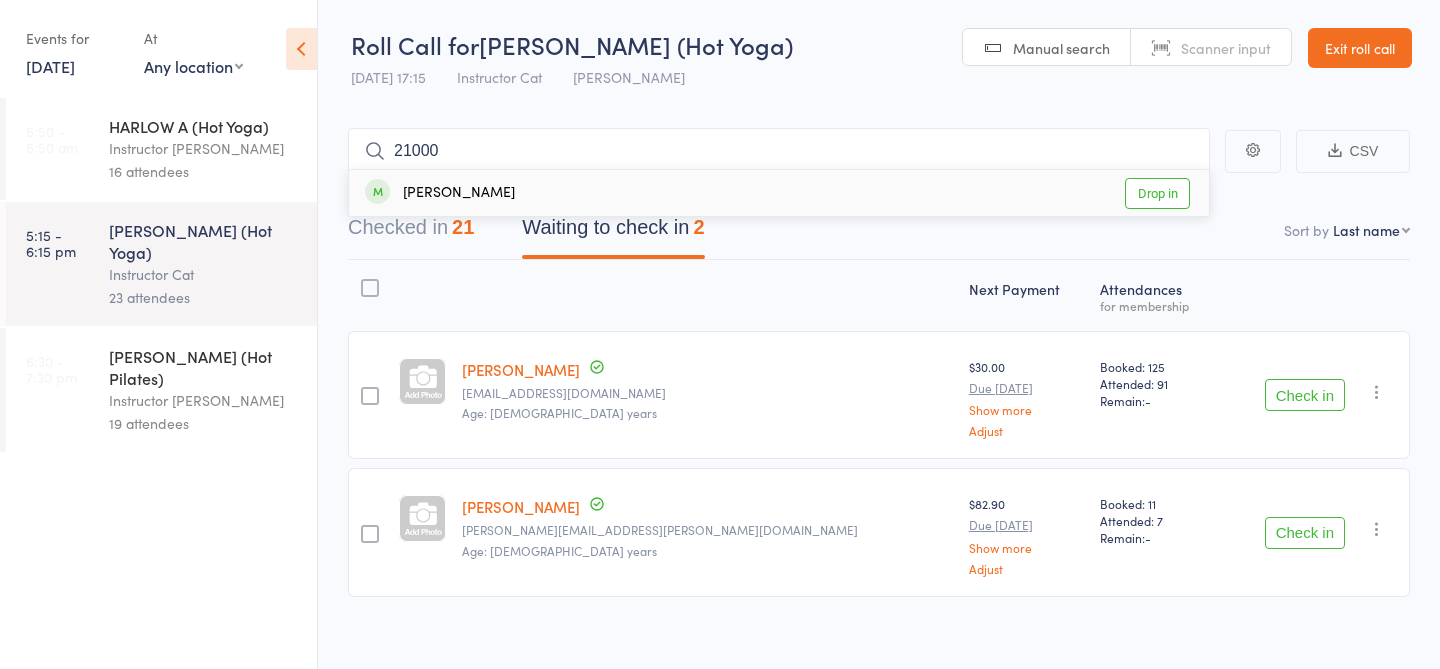 click on "Drop in" at bounding box center [1157, 193] 